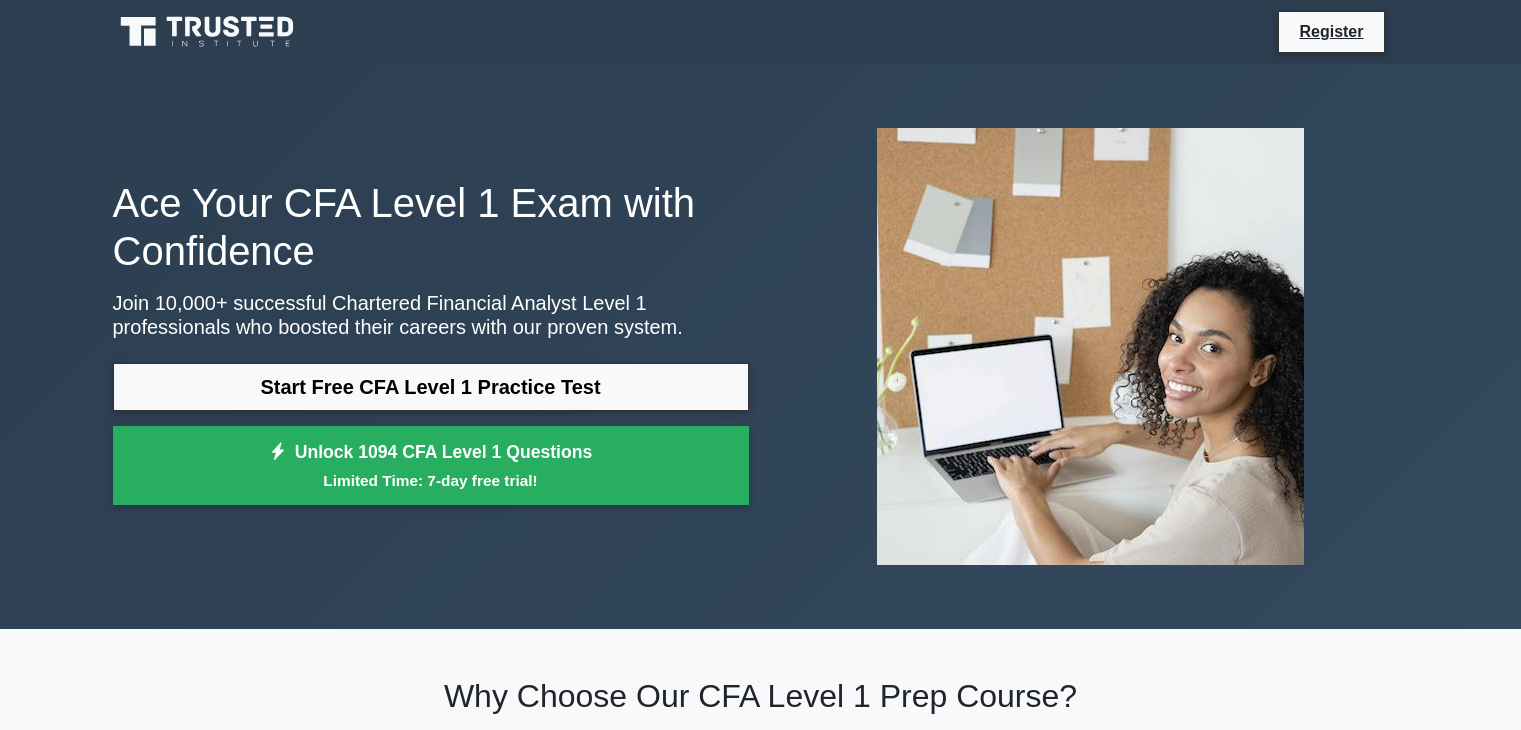 scroll, scrollTop: 792, scrollLeft: 0, axis: vertical 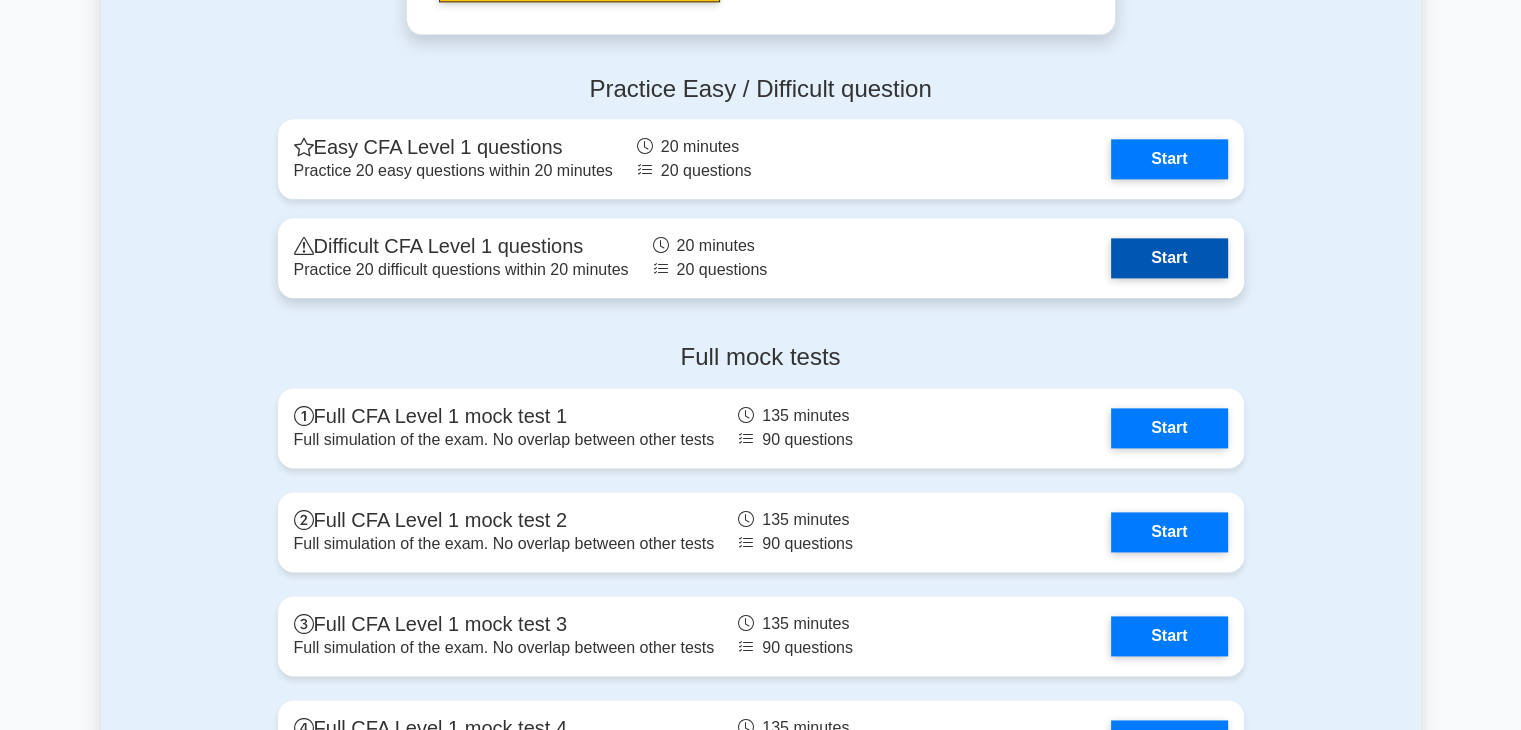 click on "Start" at bounding box center (1169, 258) 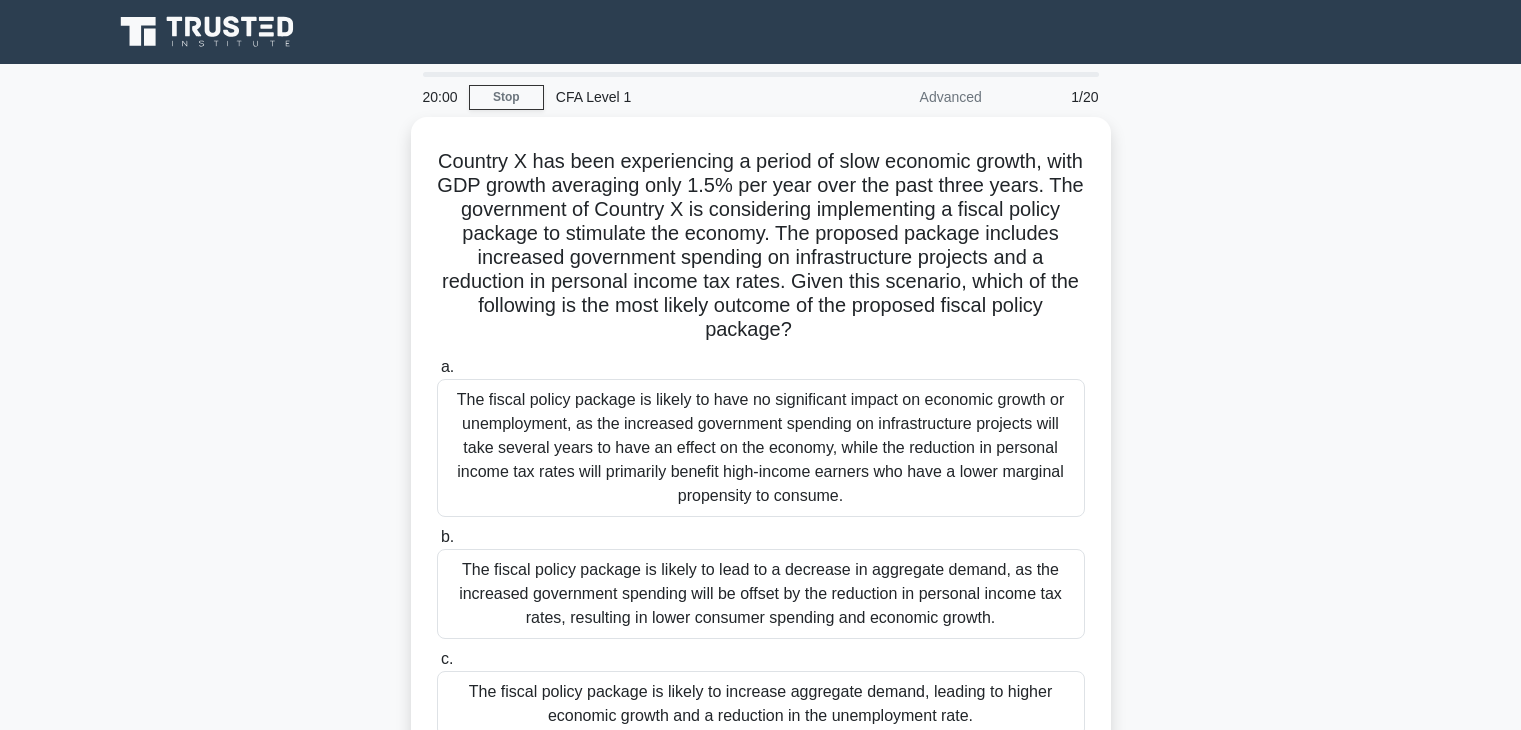 scroll, scrollTop: 0, scrollLeft: 0, axis: both 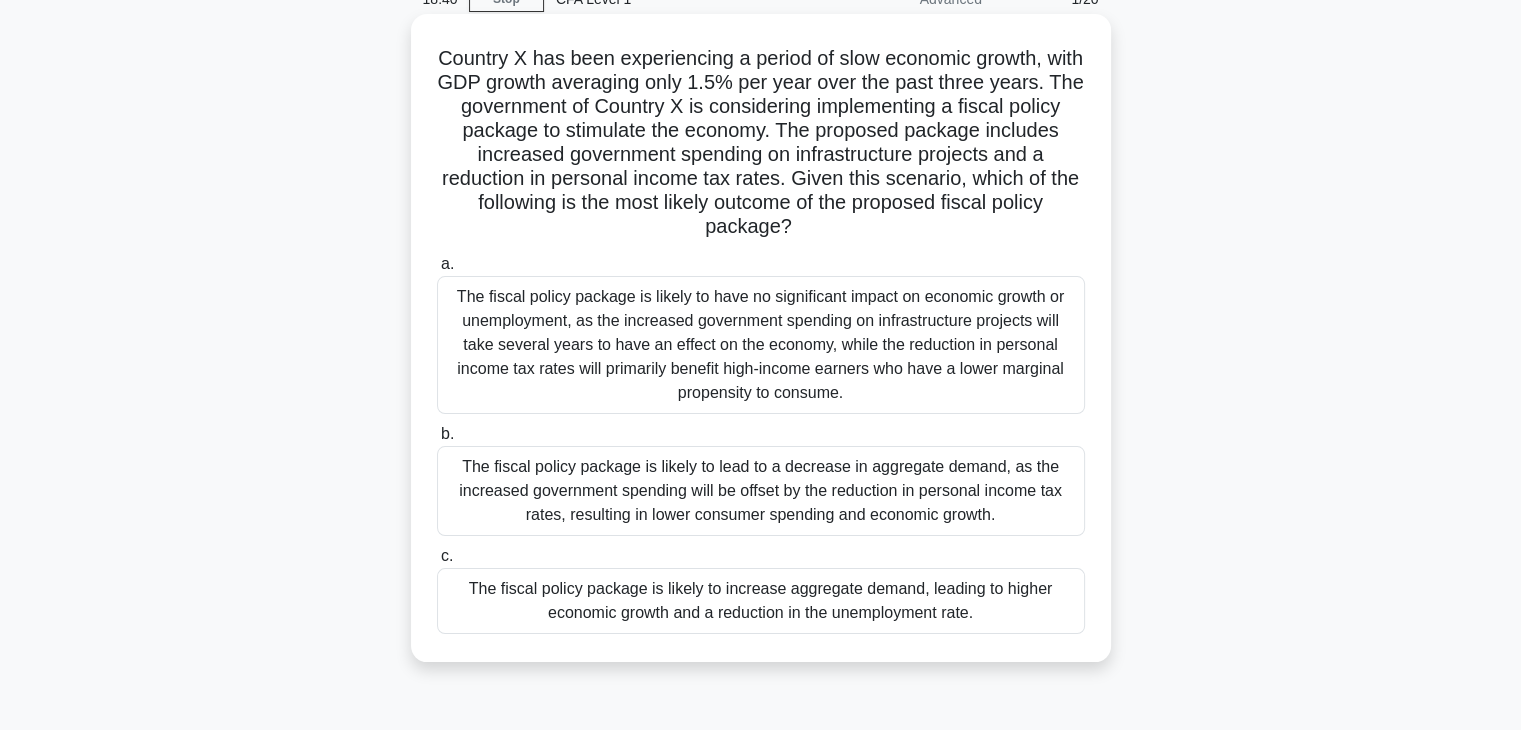 click on "The fiscal policy package is likely to have no significant impact on economic growth or unemployment, as the increased government spending on infrastructure projects will take several years to have an effect on the economy, while the reduction in personal income tax rates will primarily benefit high-income earners who have a lower marginal propensity to consume." at bounding box center [761, 345] 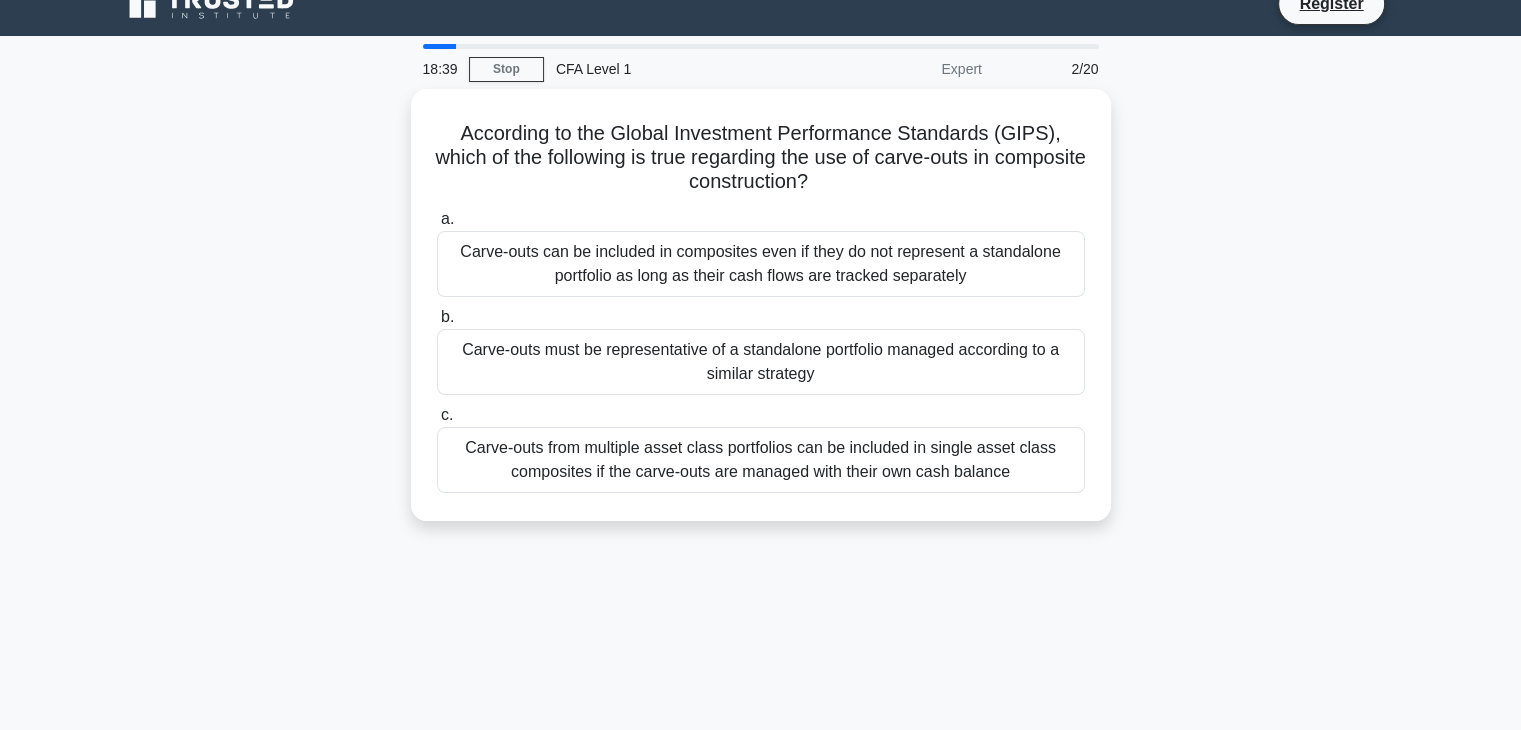 scroll, scrollTop: 0, scrollLeft: 0, axis: both 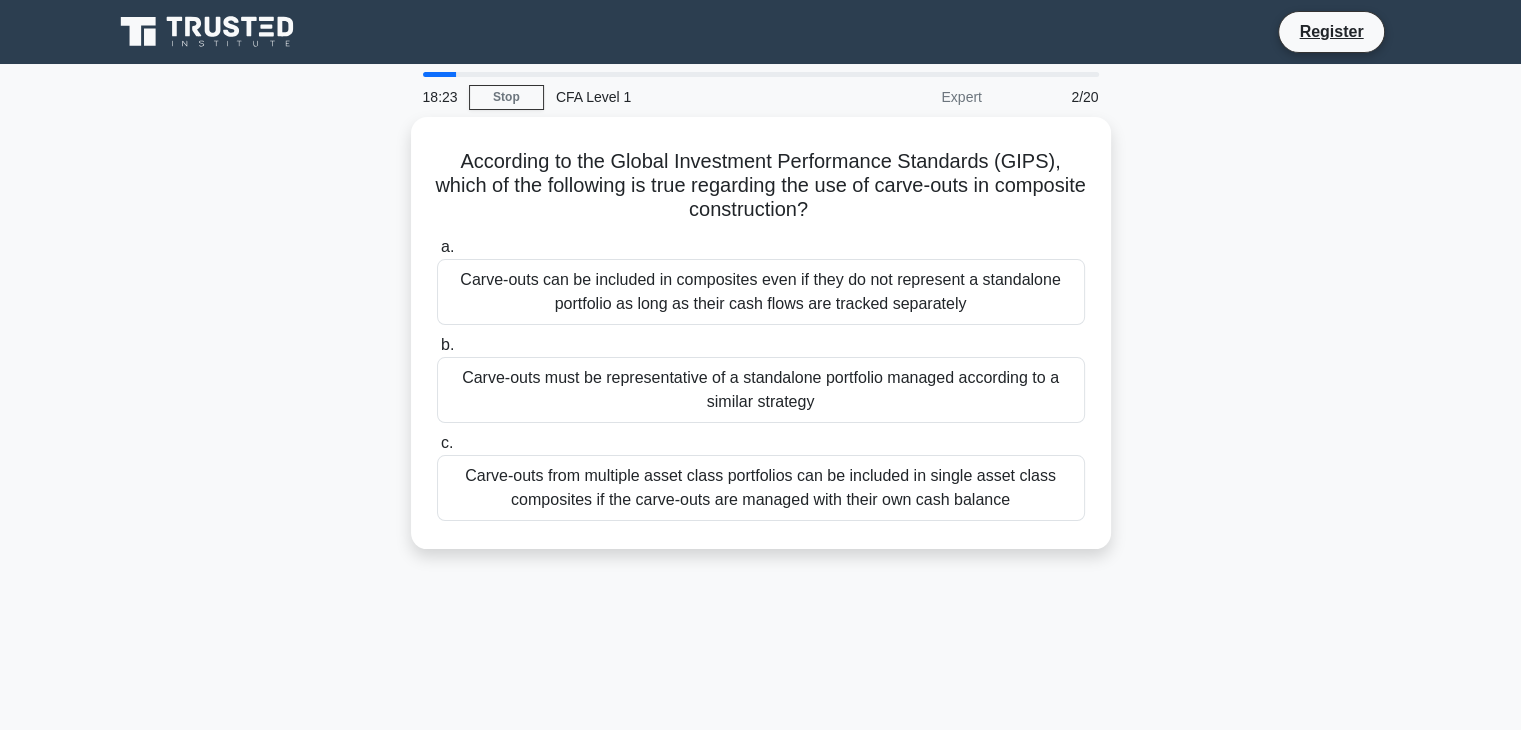 click on "Carve-outs must be representative of a standalone portfolio managed according to a similar strategy" at bounding box center (761, 390) 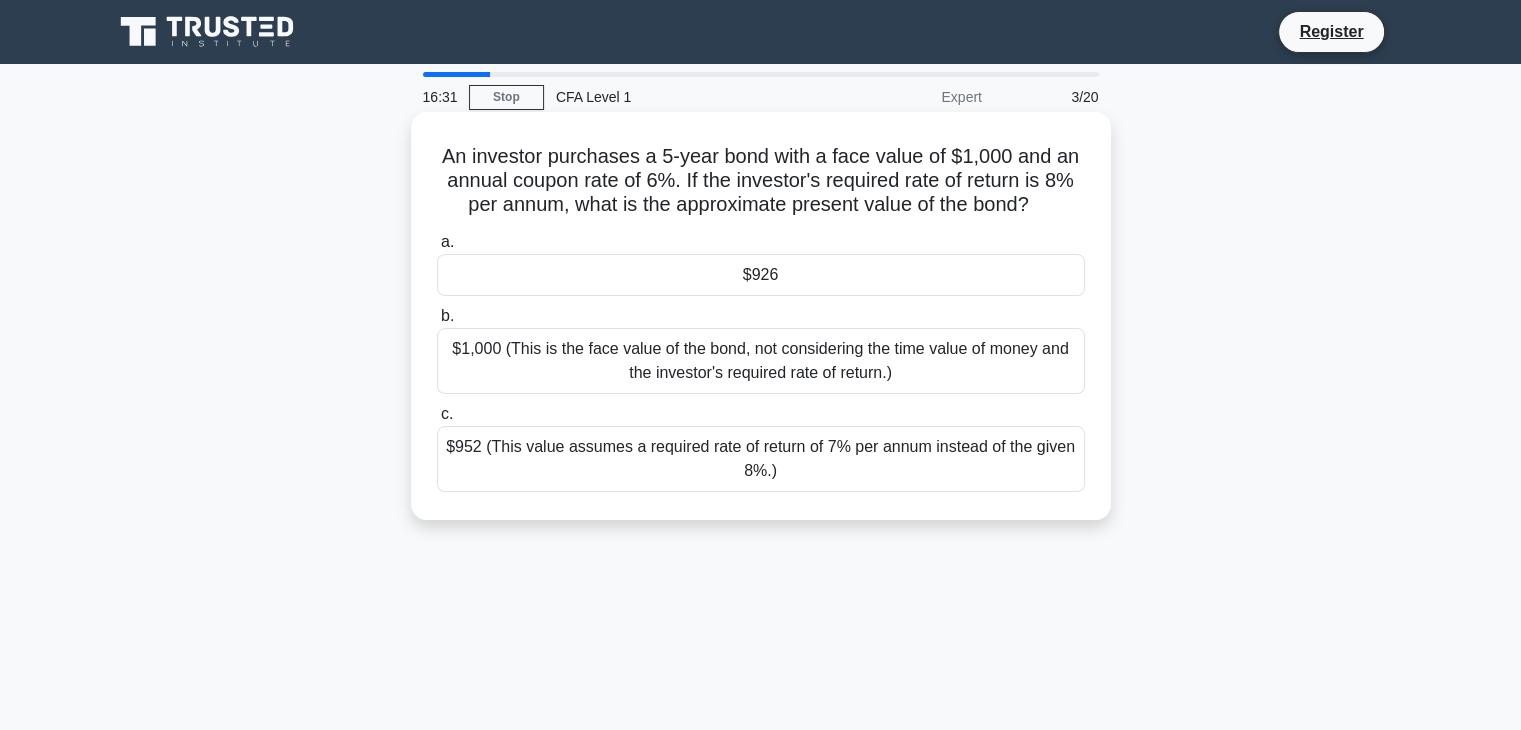 click on "$926" at bounding box center (761, 275) 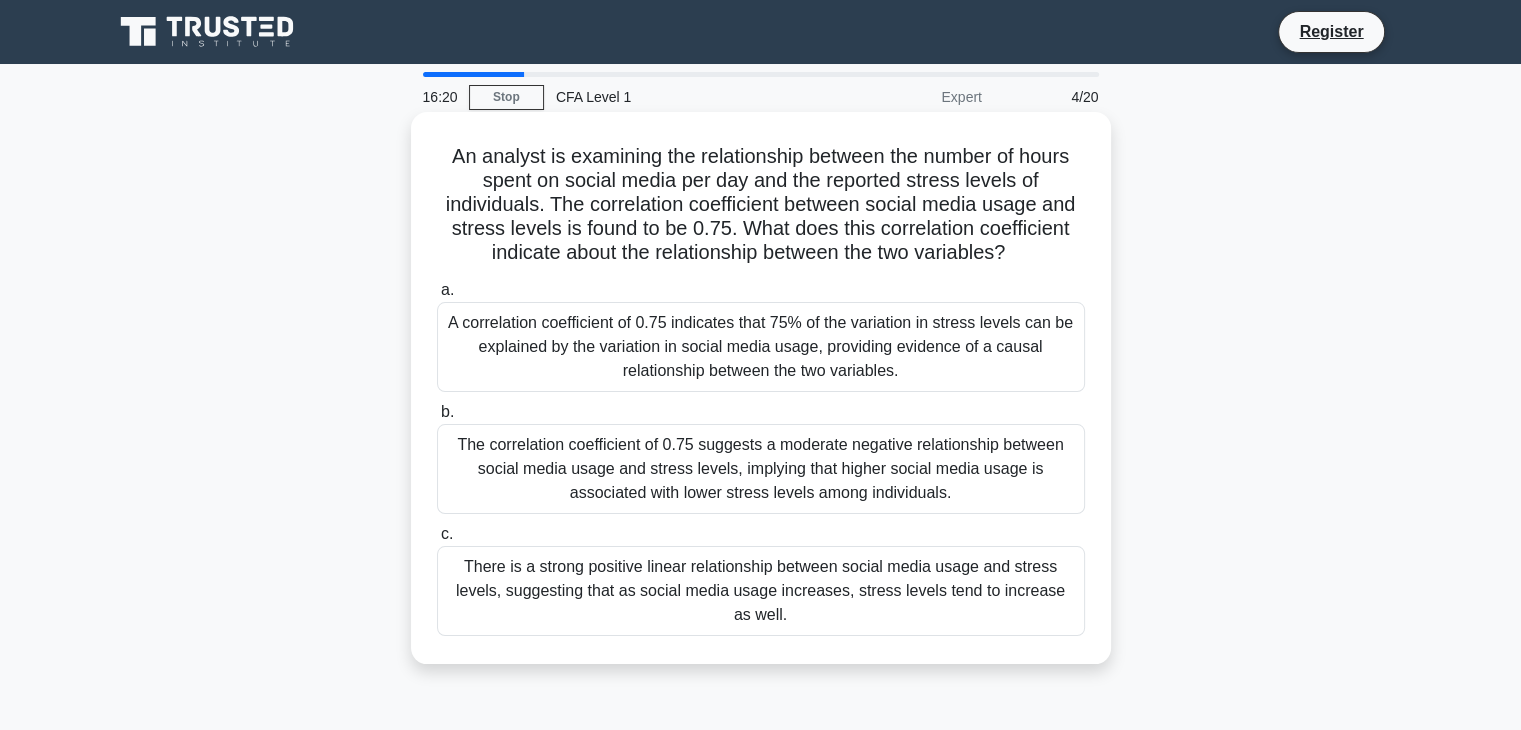 click on "A correlation coefficient of 0.75 indicates that 75% of the variation in stress levels can be explained by the variation in social media usage, providing evidence of a causal relationship between the two variables." at bounding box center (761, 347) 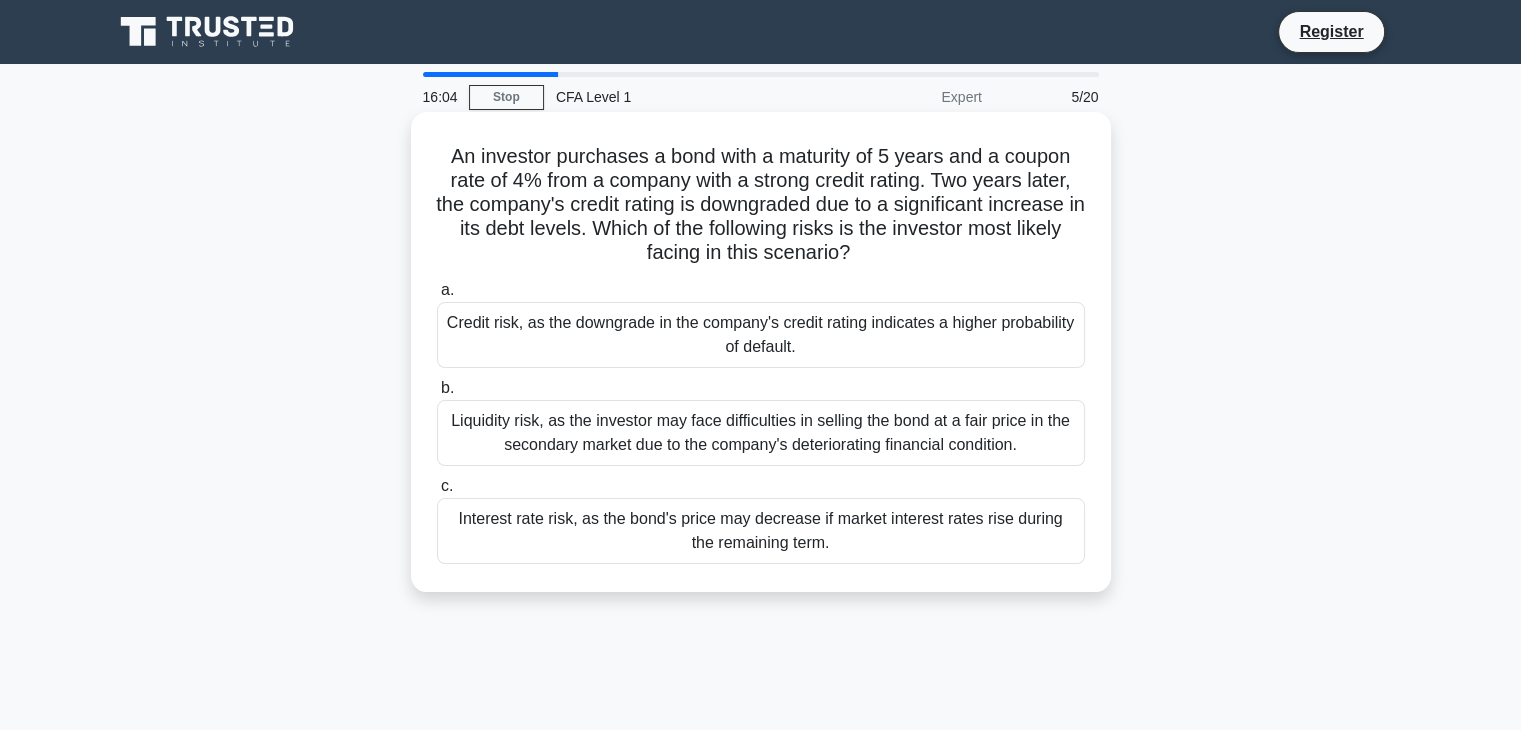 click on "Credit risk, as the downgrade in the company's credit rating indicates a higher probability of default." at bounding box center (761, 335) 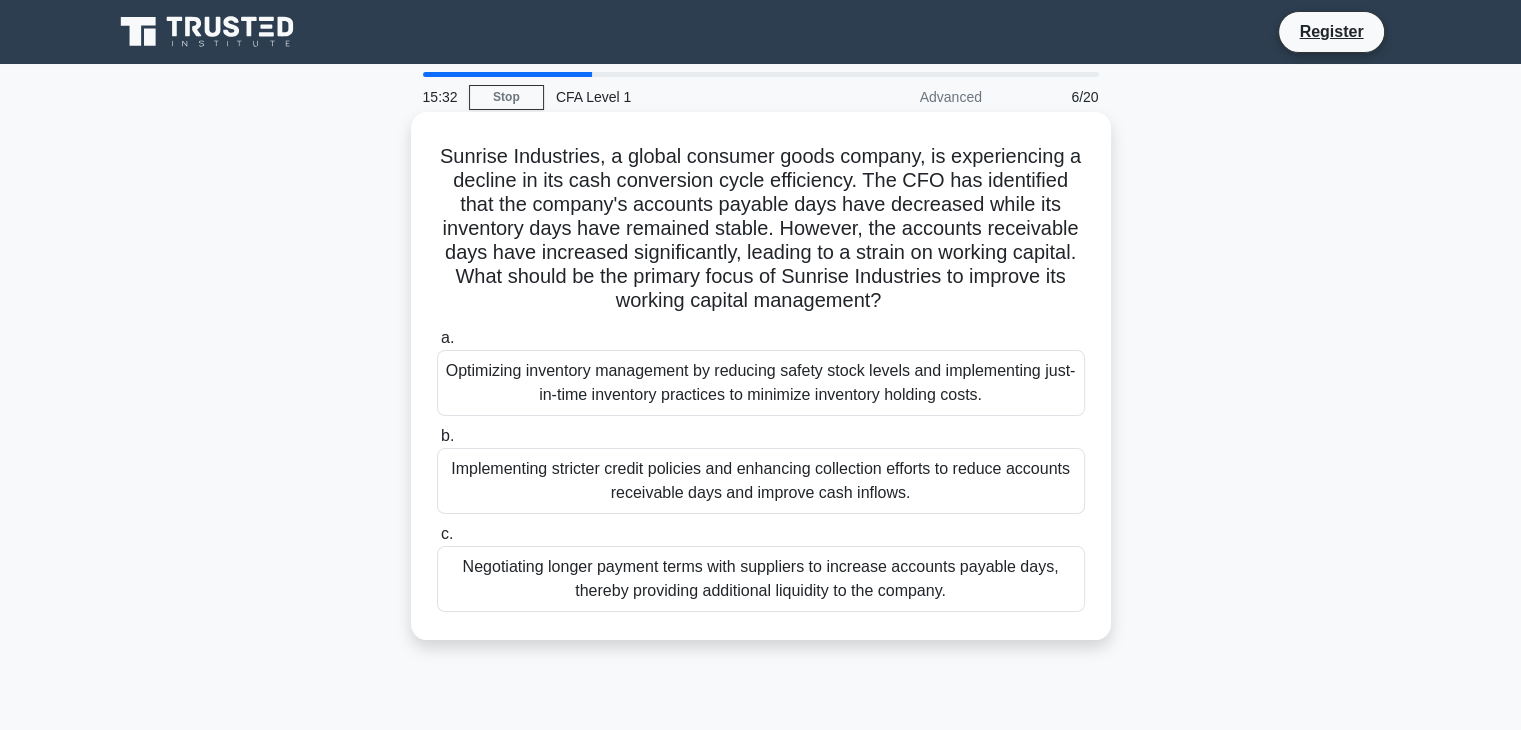 click on "Implementing stricter credit policies and enhancing collection efforts to reduce accounts receivable days and improve cash inflows." at bounding box center (761, 481) 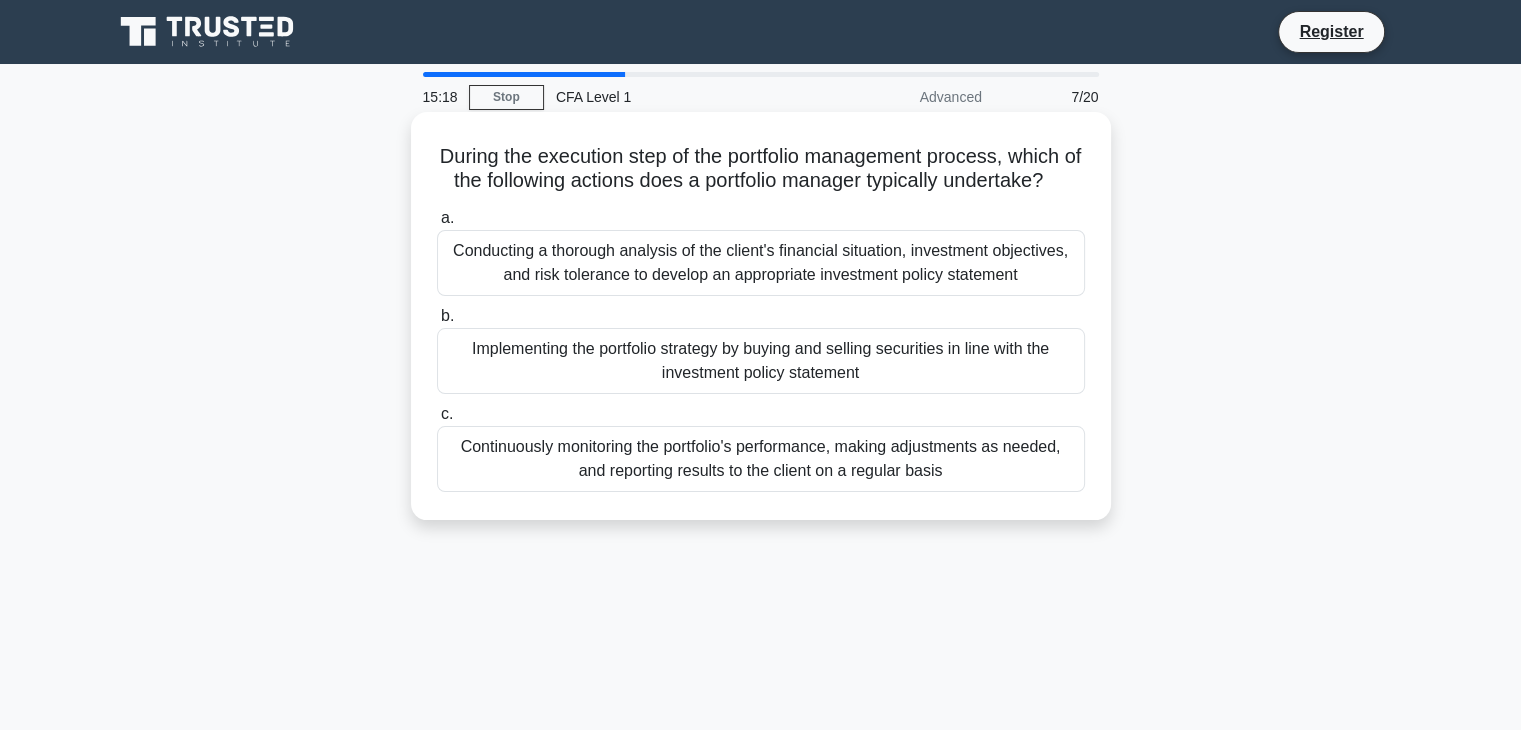 click on "Implementing the portfolio strategy by buying and selling securities in line with the investment policy statement" at bounding box center (761, 361) 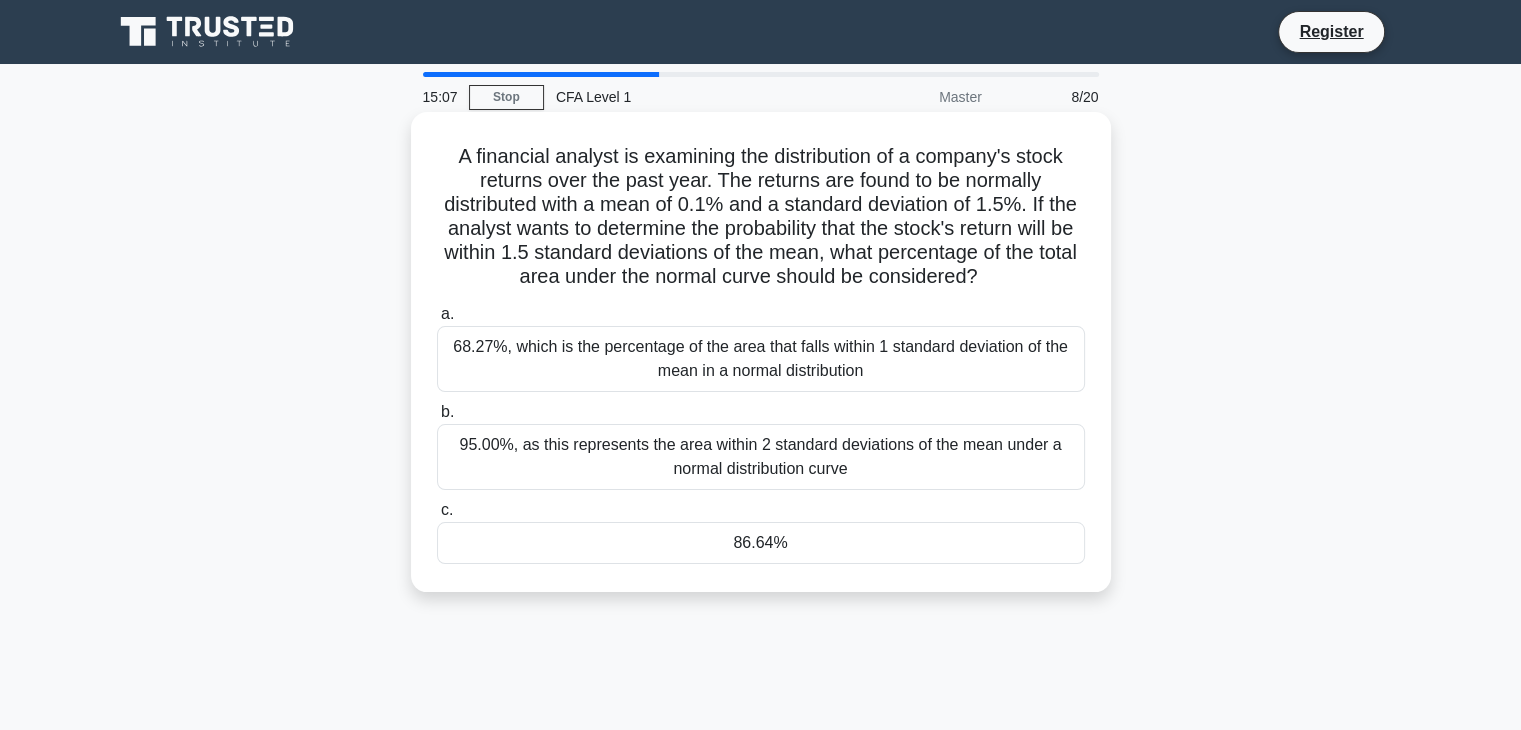 click on "95.00%, as this represents the area within 2 standard deviations of the mean under a normal distribution curve" at bounding box center [761, 457] 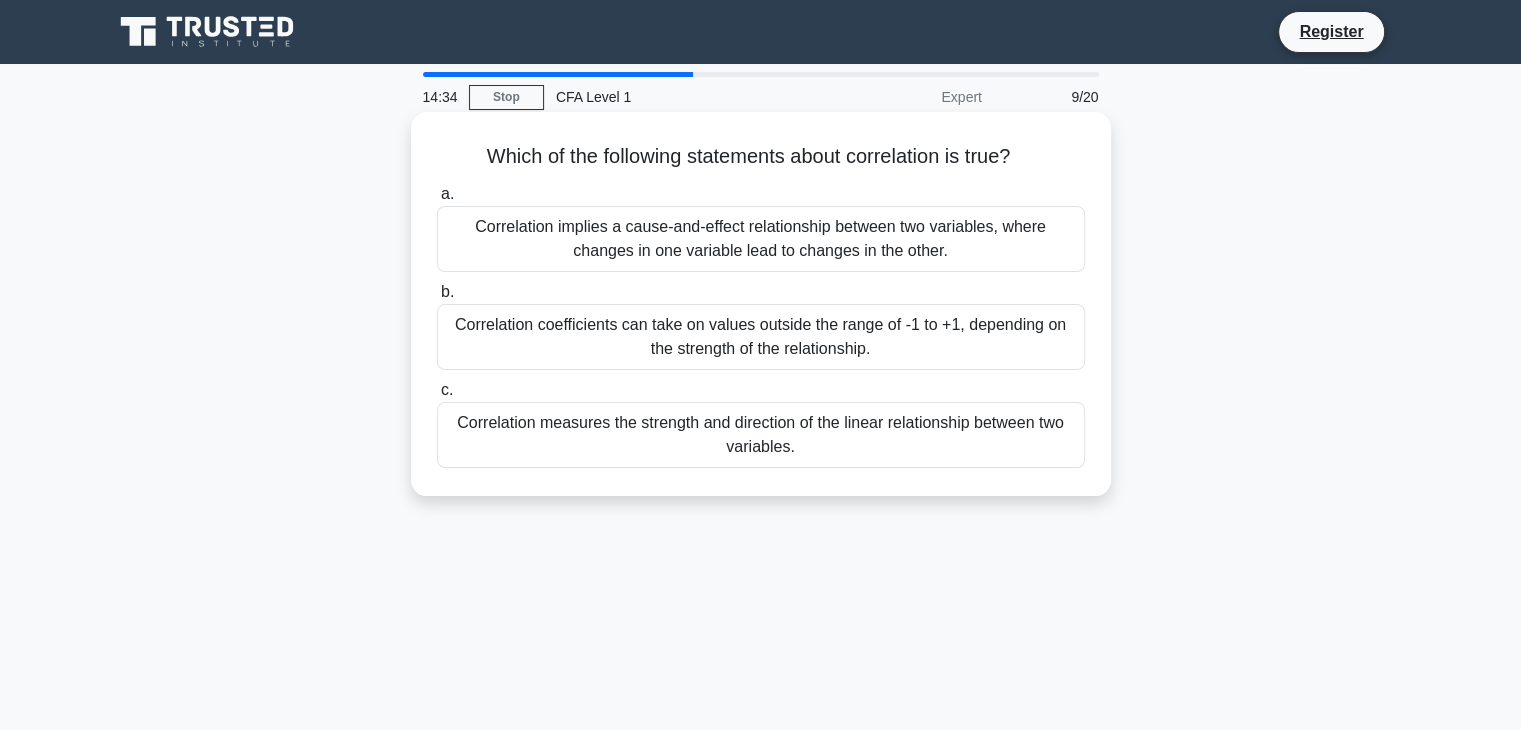 click on "Correlation implies a cause-and-effect relationship between two variables, where changes in one variable lead to changes in the other." at bounding box center [761, 239] 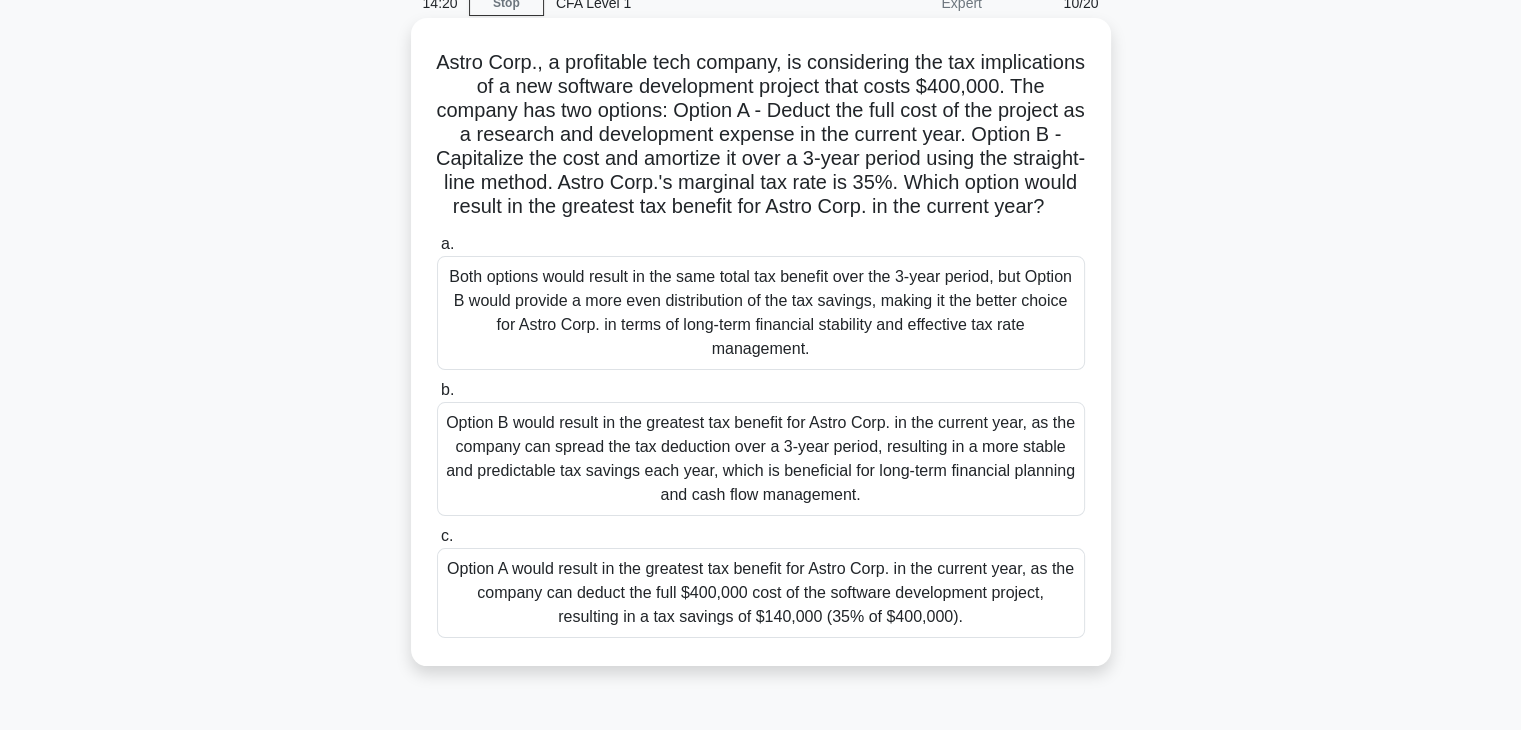 scroll, scrollTop: 95, scrollLeft: 0, axis: vertical 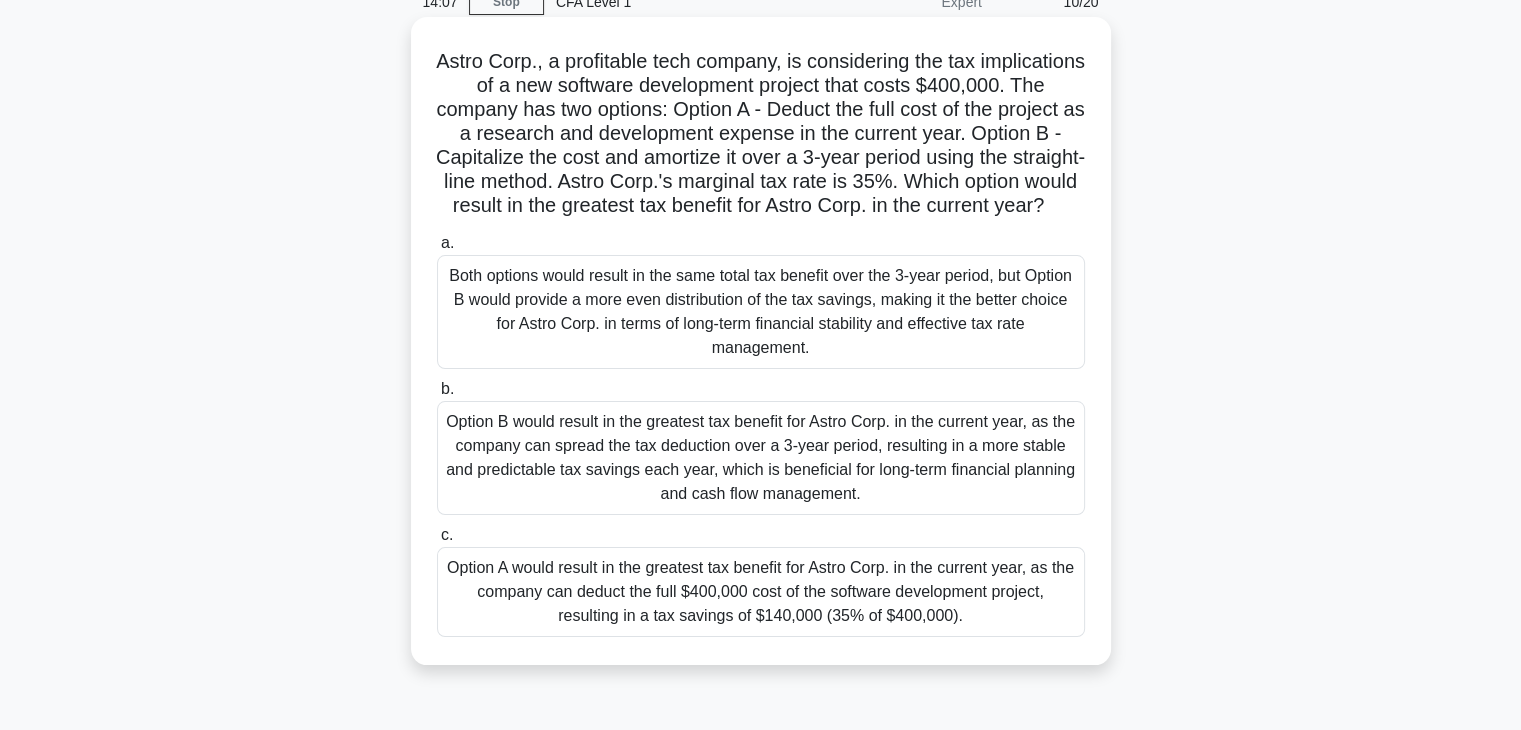 click on "Option B would result in the greatest tax benefit for Astro Corp. in the current year, as the company can spread the tax deduction over a 3-year period, resulting in a more stable and predictable tax savings each year, which is beneficial for long-term financial planning and cash flow management." at bounding box center (761, 458) 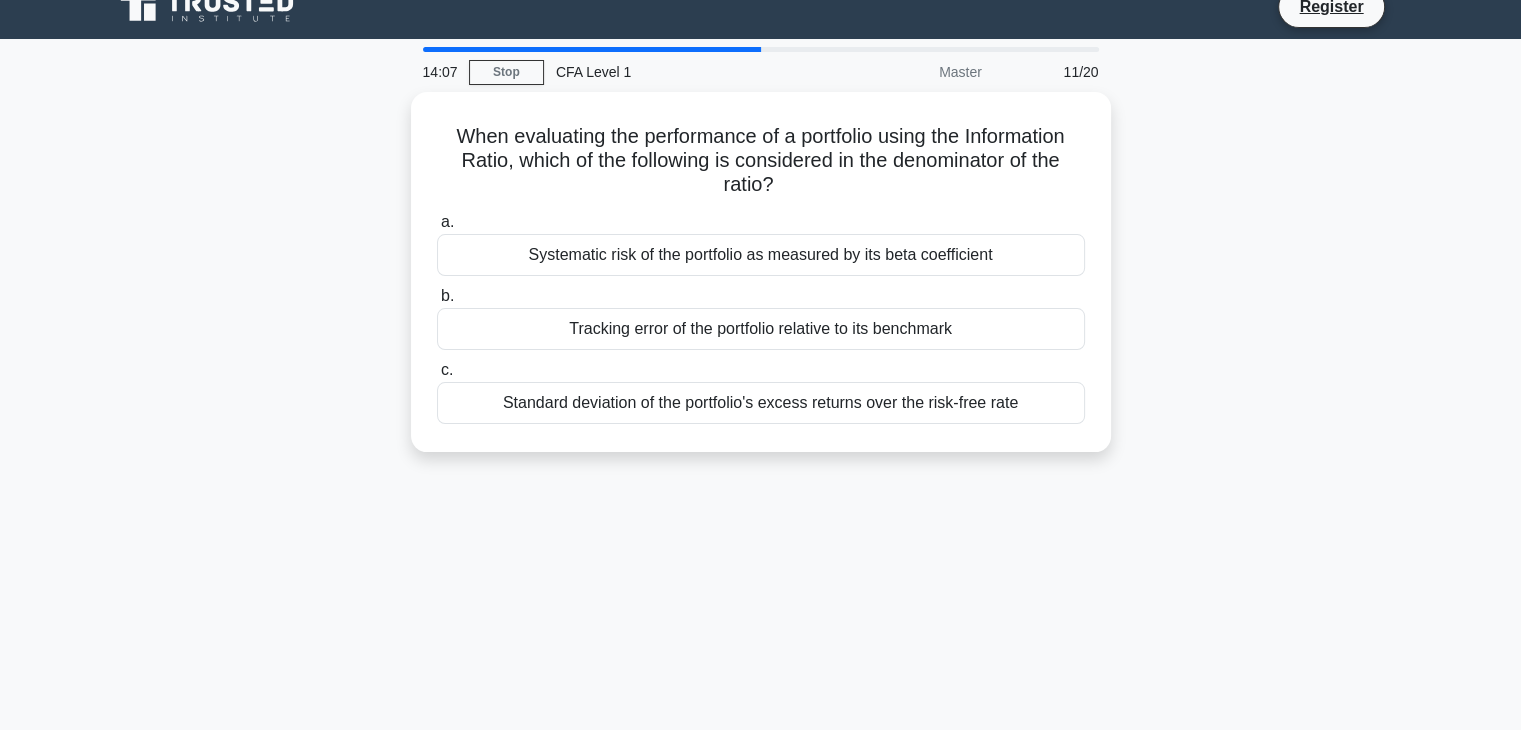 scroll, scrollTop: 0, scrollLeft: 0, axis: both 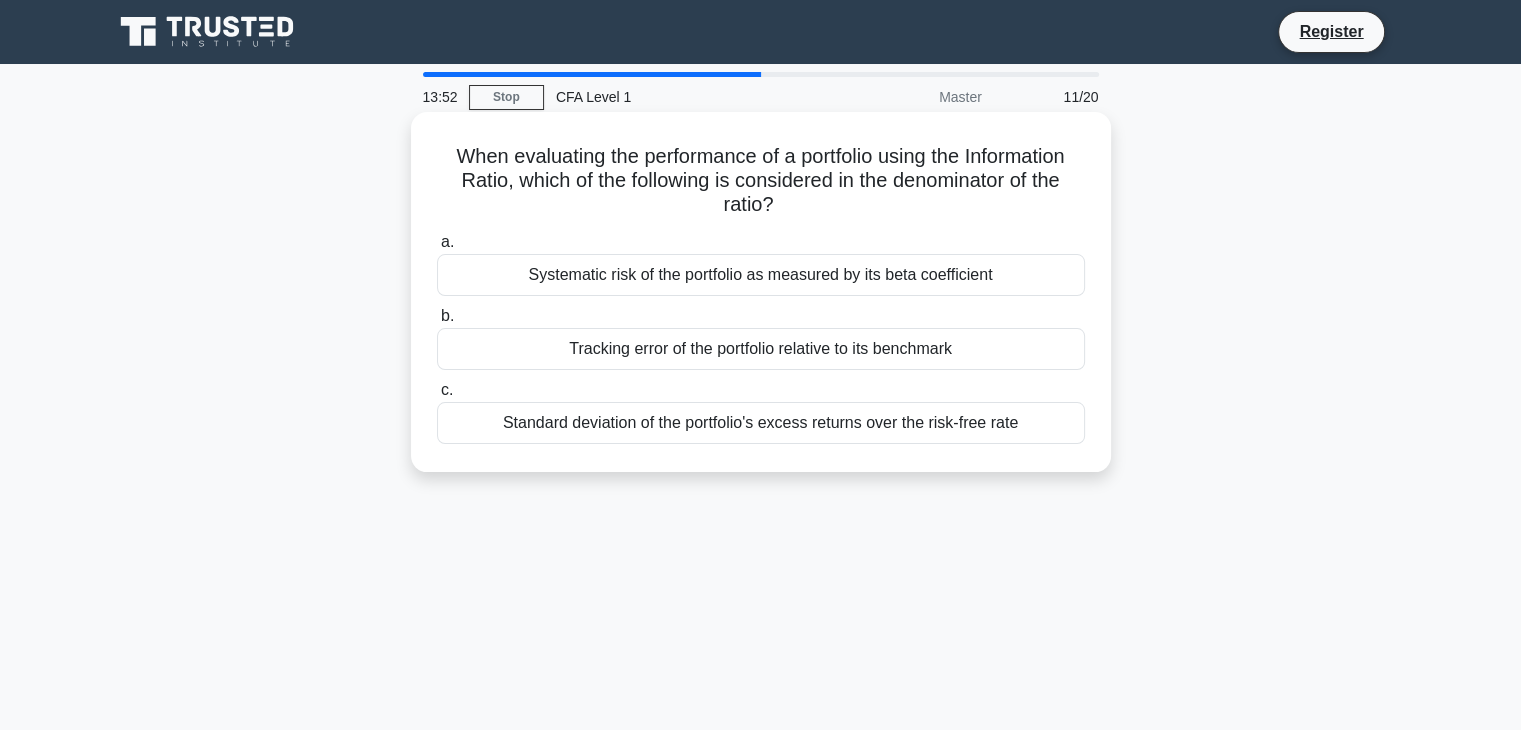 click on "Systematic risk of the portfolio as measured by its beta coefficient" at bounding box center (761, 275) 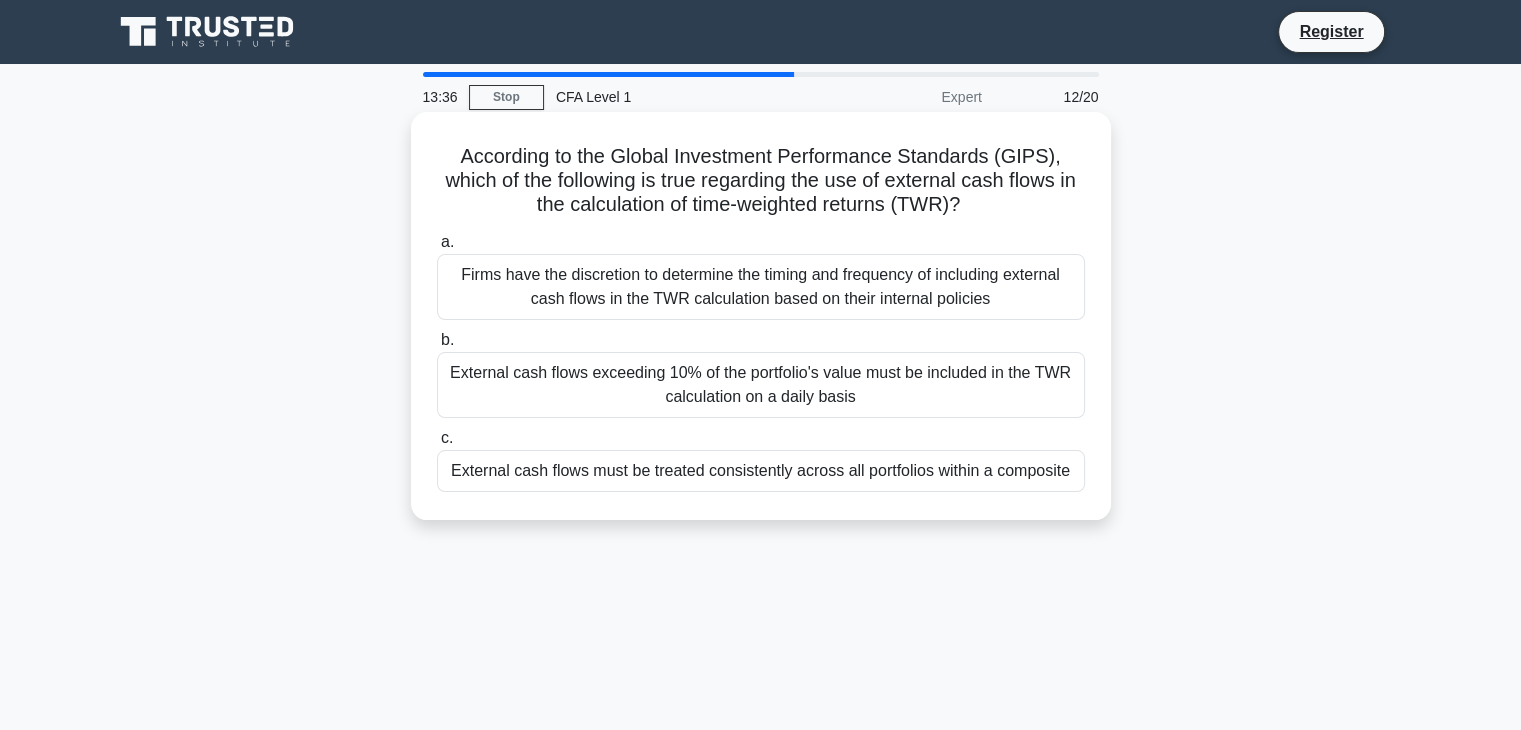 click on "External cash flows must be treated consistently across all portfolios within a composite" at bounding box center (761, 471) 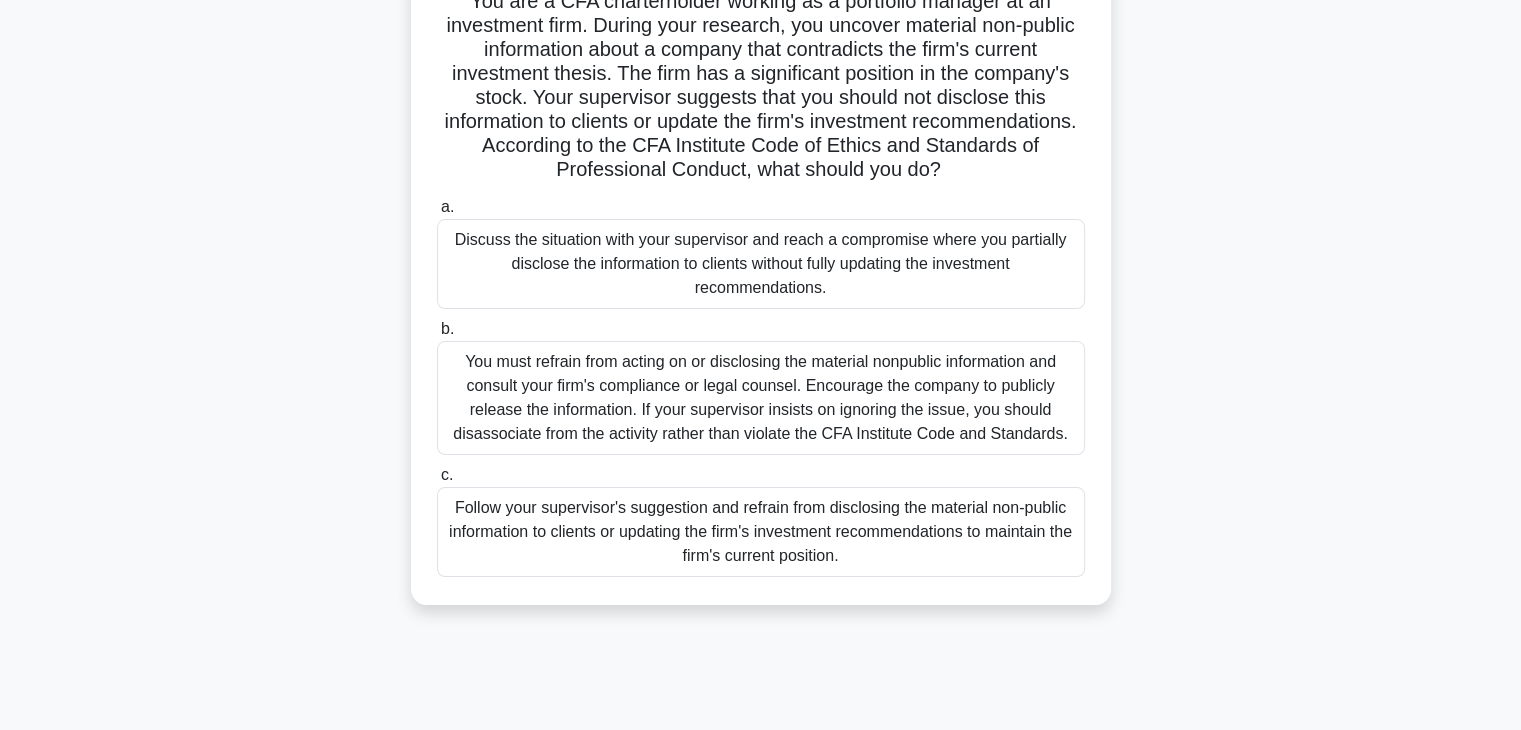 scroll, scrollTop: 168, scrollLeft: 0, axis: vertical 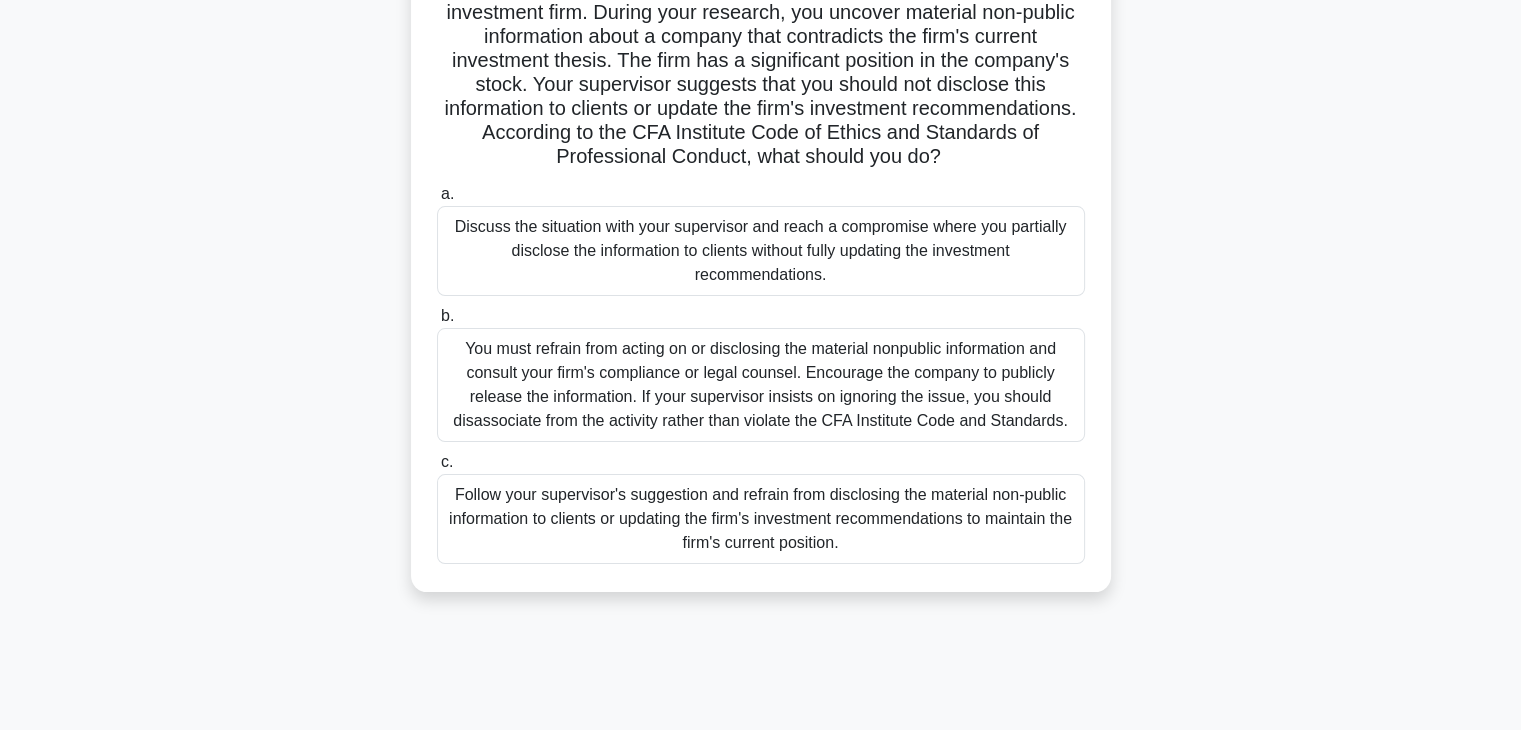 click on "You must refrain from acting on or disclosing the material nonpublic information and consult your firm's compliance or legal counsel. Encourage the company to publicly release the information. If your supervisor insists on ignoring the issue, you should disassociate from the activity rather than violate the CFA Institute Code and Standards." at bounding box center (761, 385) 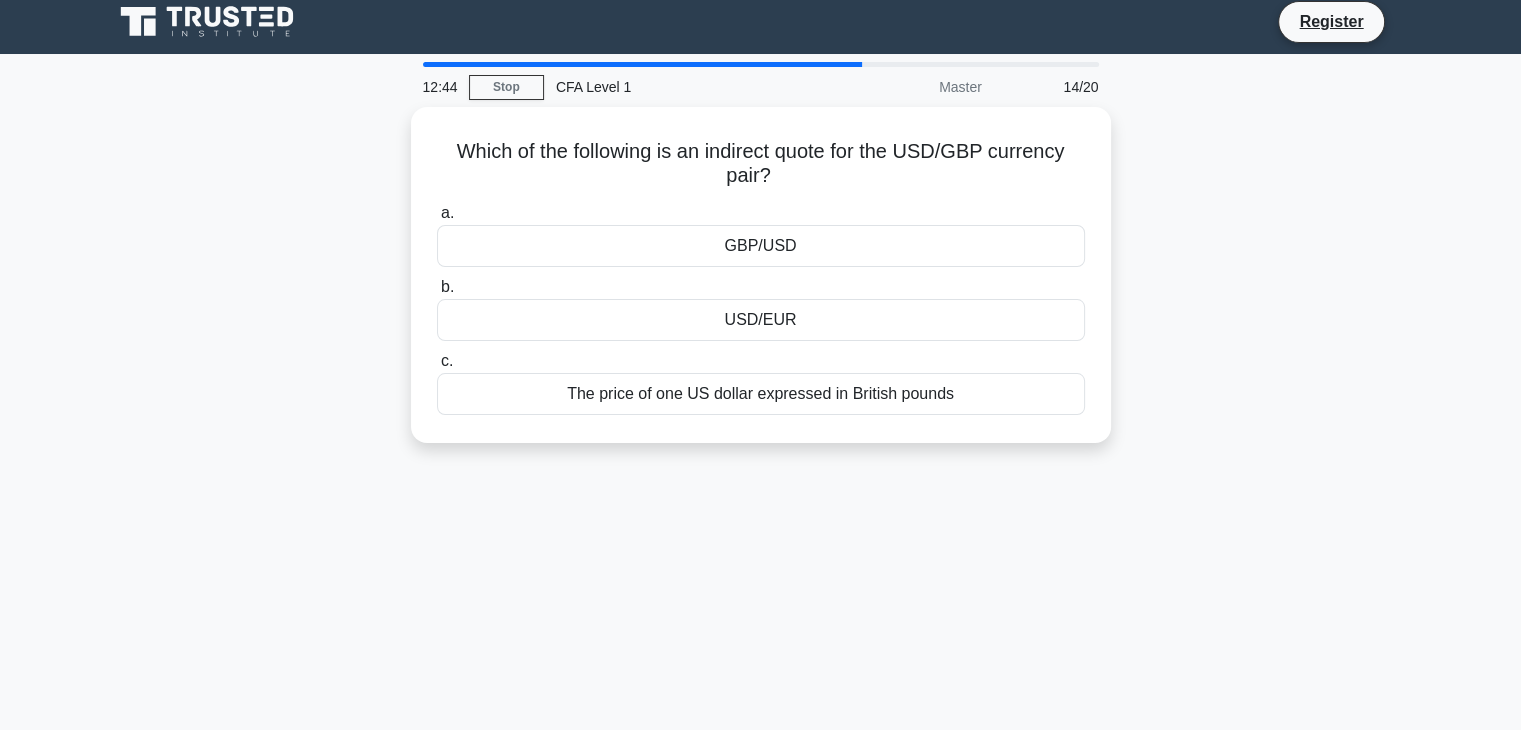 scroll, scrollTop: 0, scrollLeft: 0, axis: both 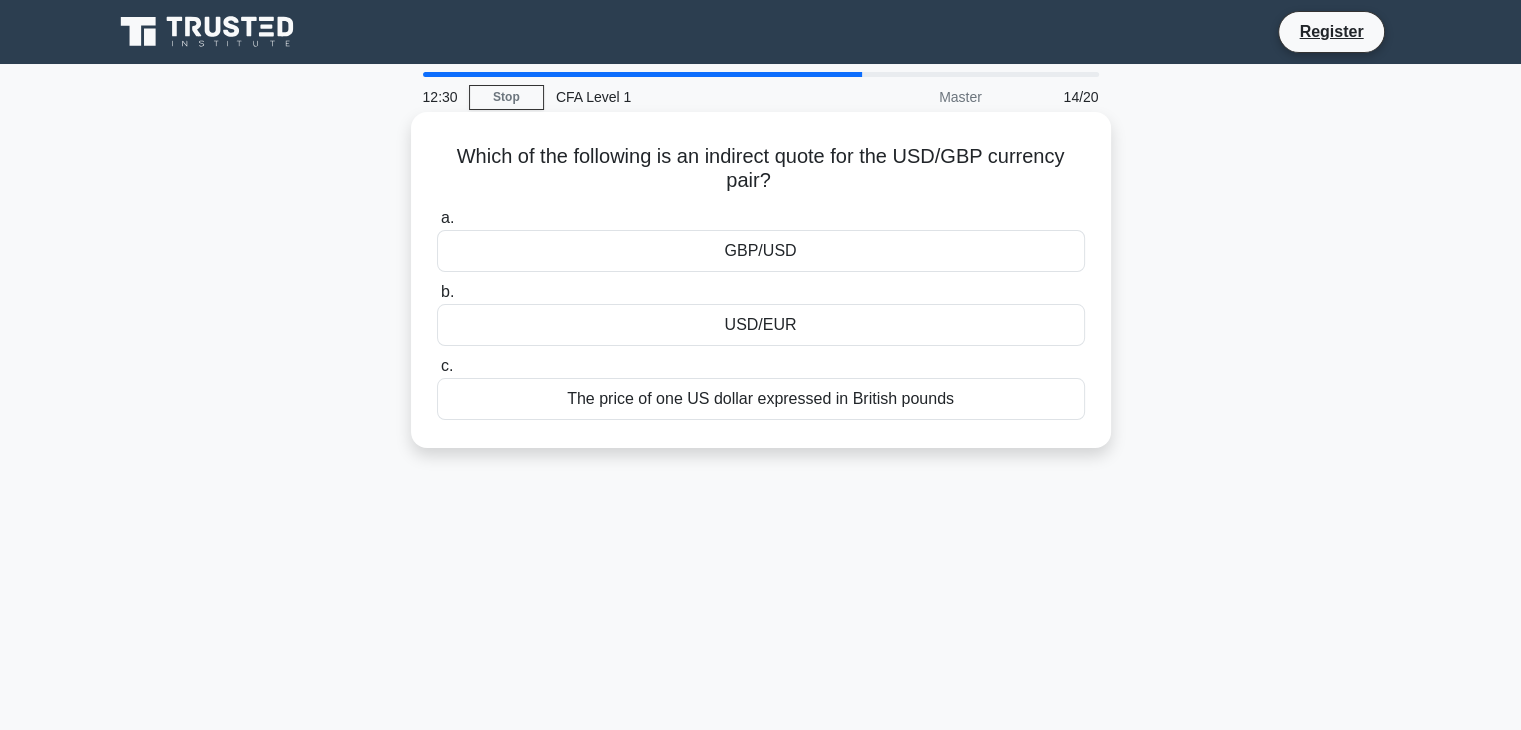 click on "GBP/USD" at bounding box center (761, 251) 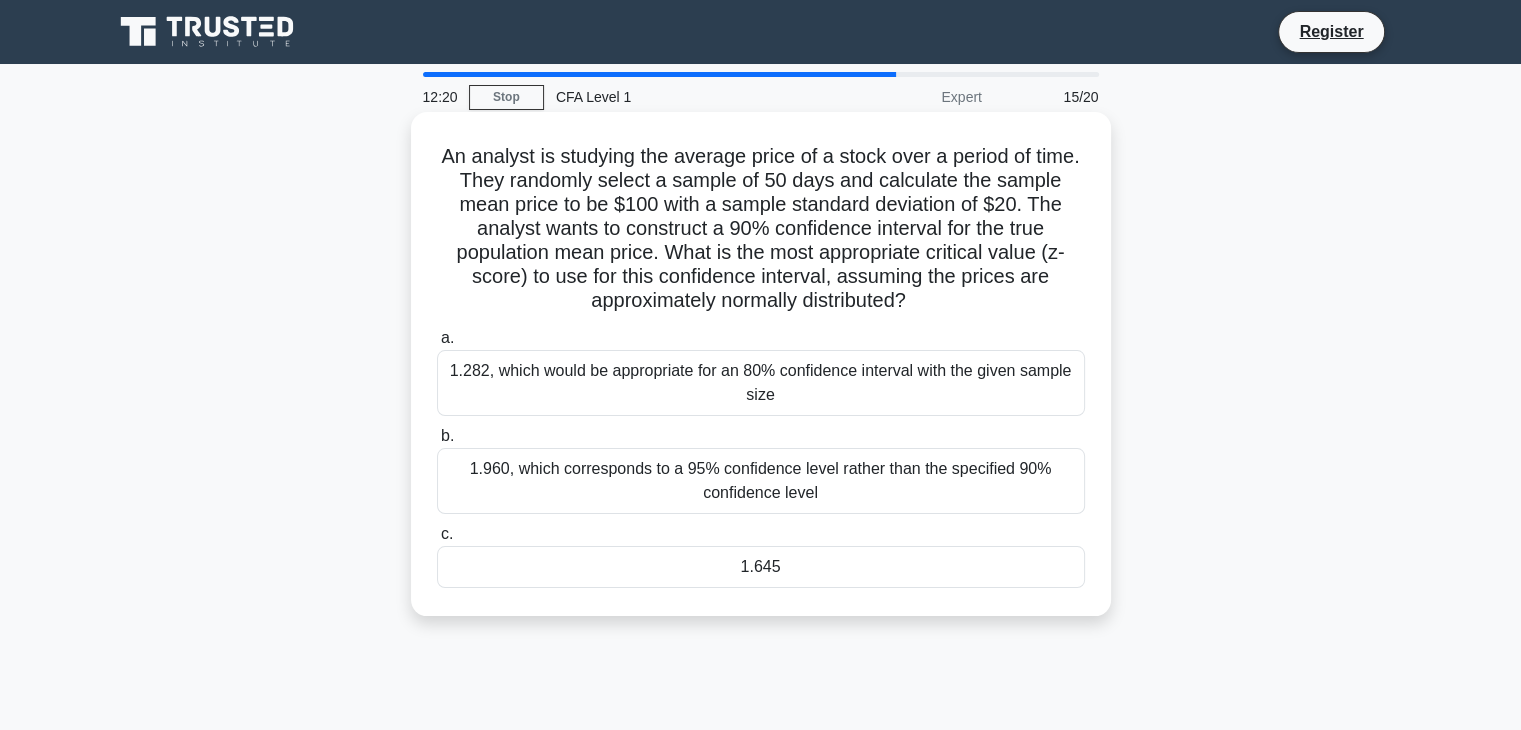 click on "1.960, which corresponds to a 95% confidence level rather than the specified 90% confidence level" at bounding box center [761, 481] 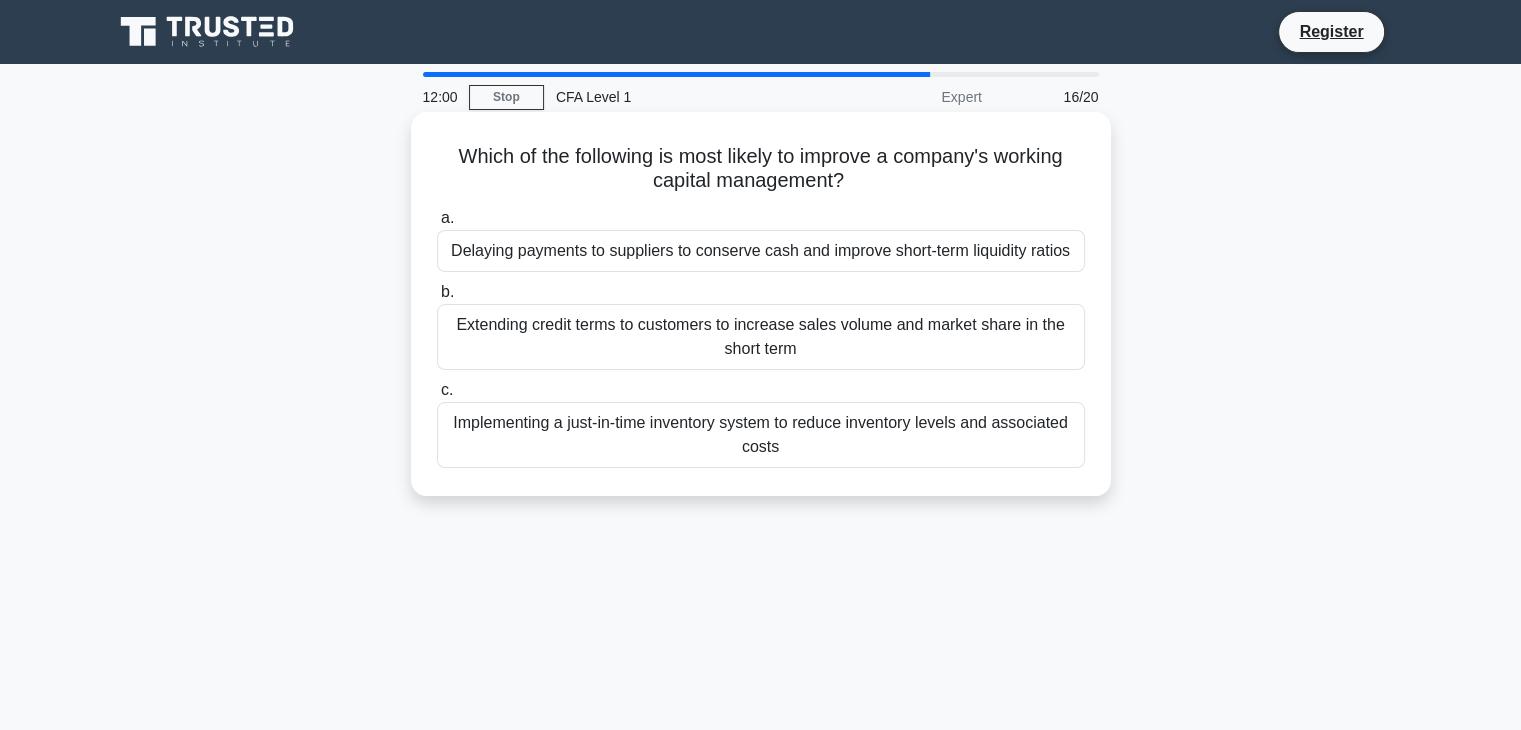 click on "Delaying payments to suppliers to conserve cash and improve short-term liquidity ratios" at bounding box center (761, 251) 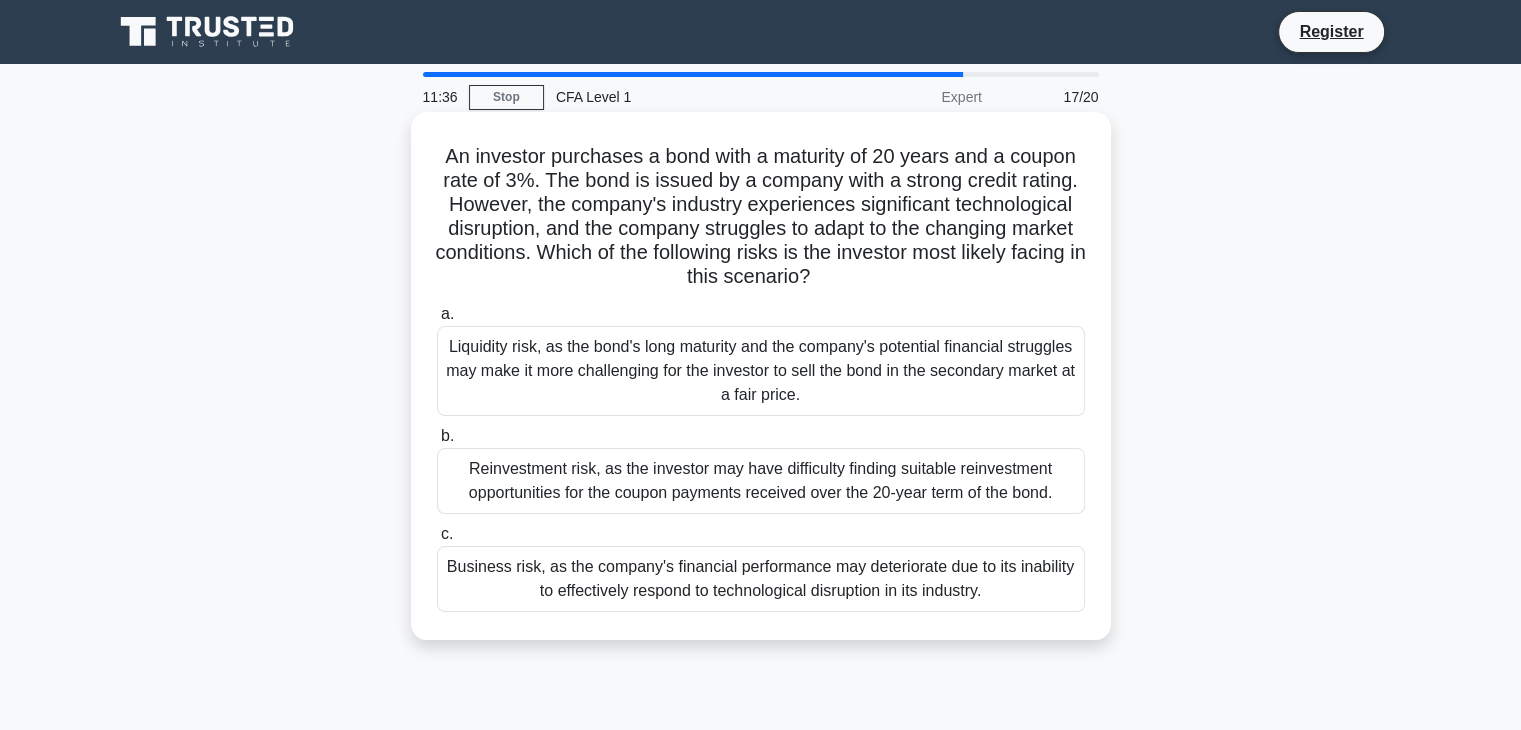 click on "Liquidity risk, as the bond's long maturity and the company's potential financial struggles may make it more challenging for the investor to sell the bond in the secondary market at a fair price." at bounding box center [761, 371] 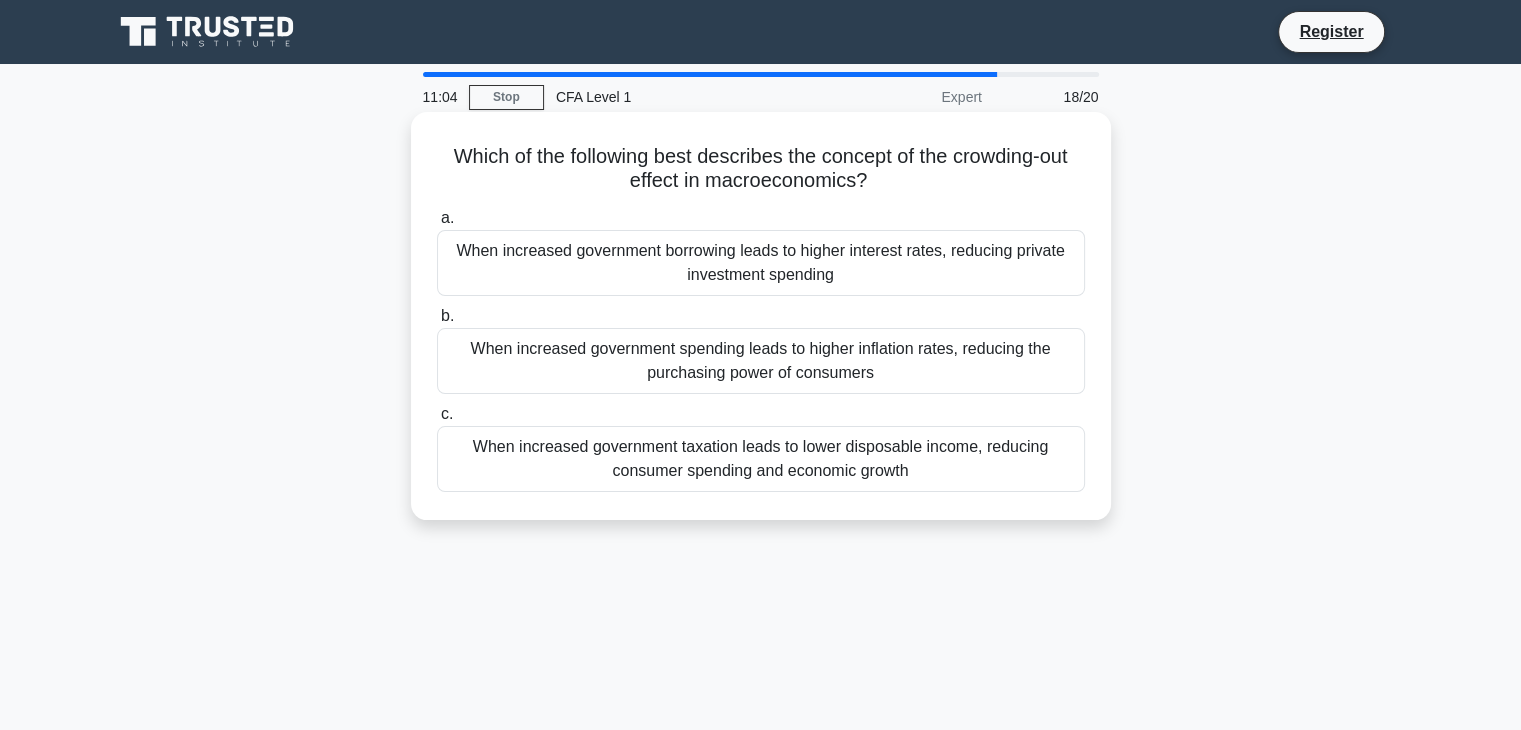 click on "When increased government borrowing leads to higher interest rates, reducing private investment spending" at bounding box center (761, 263) 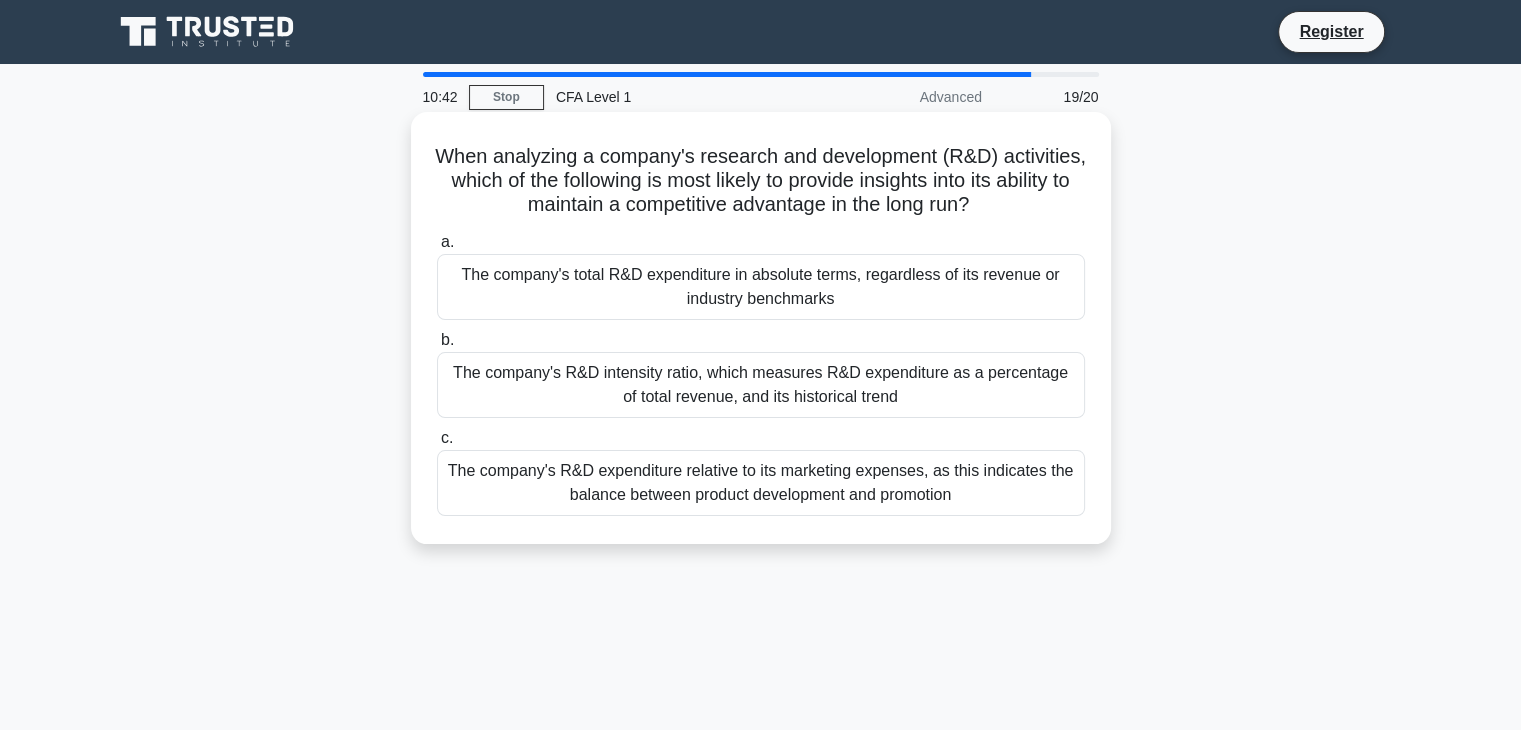 click on "The company's R&D intensity ratio, which measures R&D expenditure as a percentage of total revenue, and its historical trend" at bounding box center (761, 385) 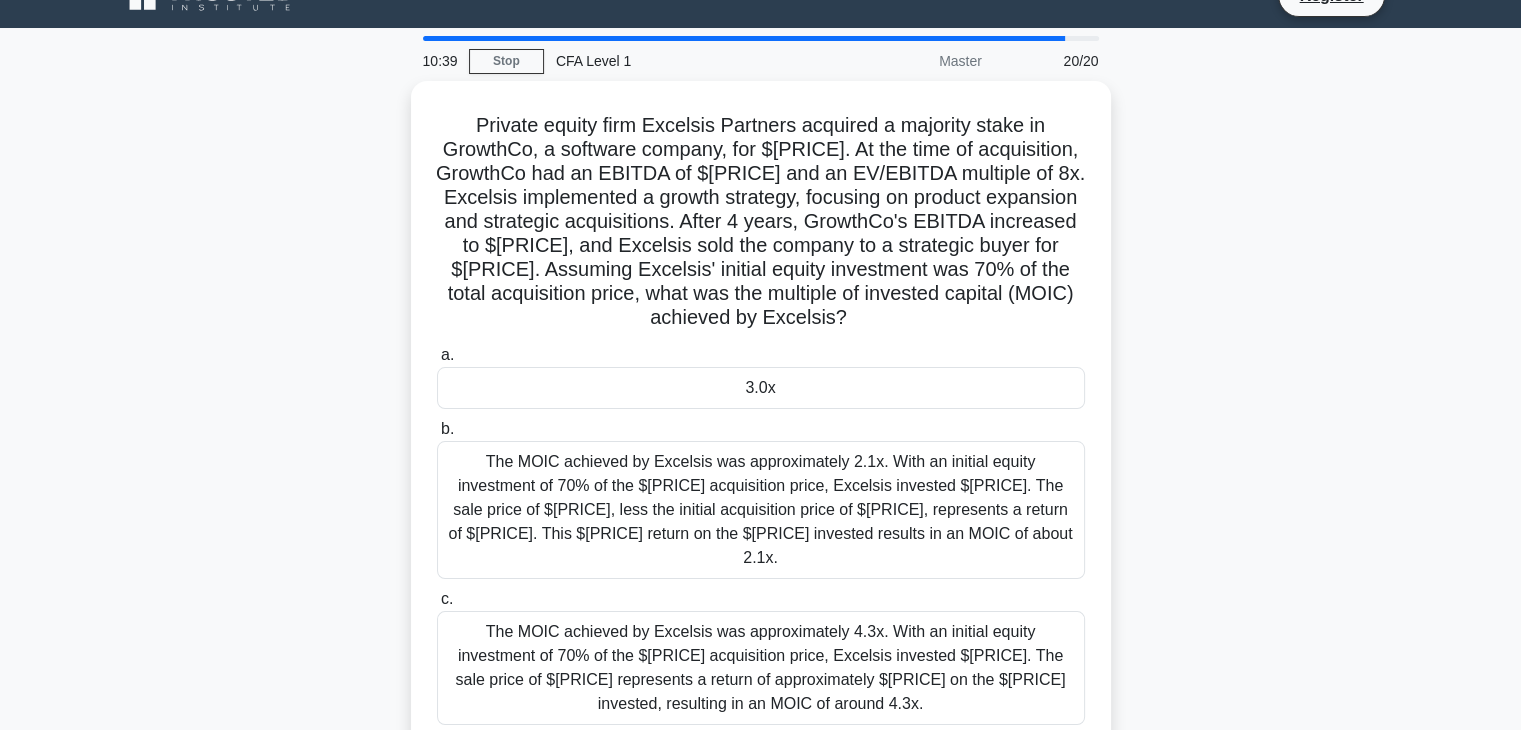 scroll, scrollTop: 36, scrollLeft: 0, axis: vertical 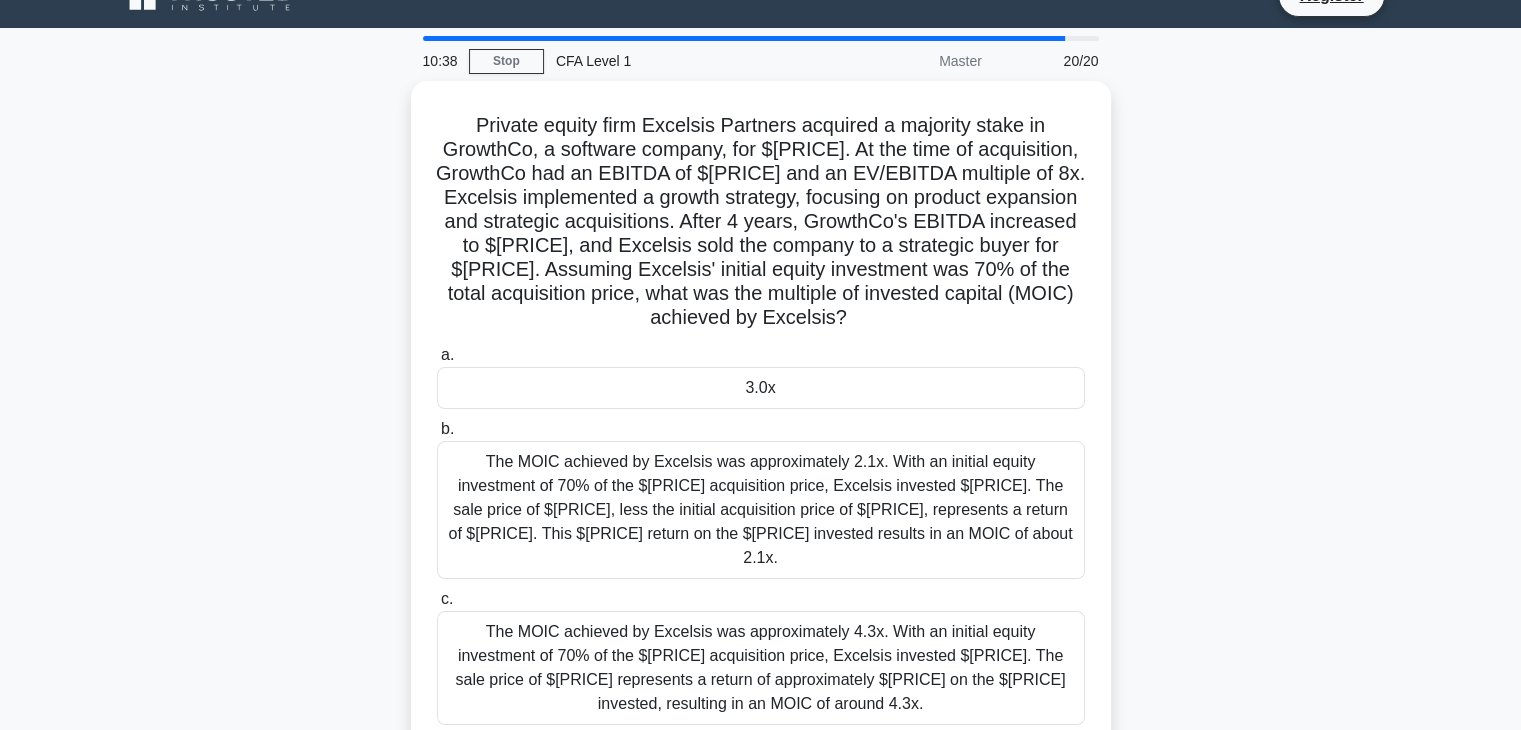 click on "3.0x" at bounding box center (761, 388) 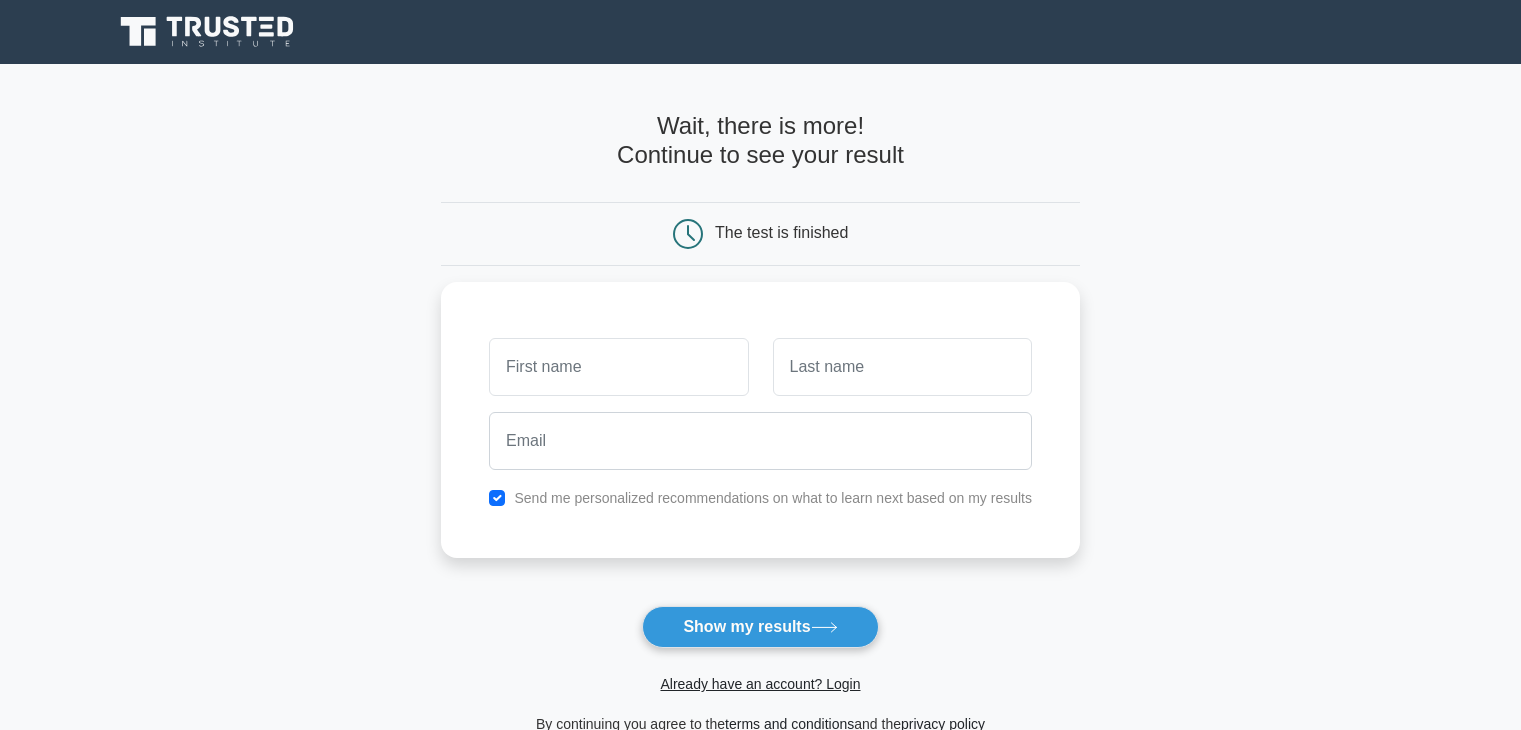scroll, scrollTop: 0, scrollLeft: 0, axis: both 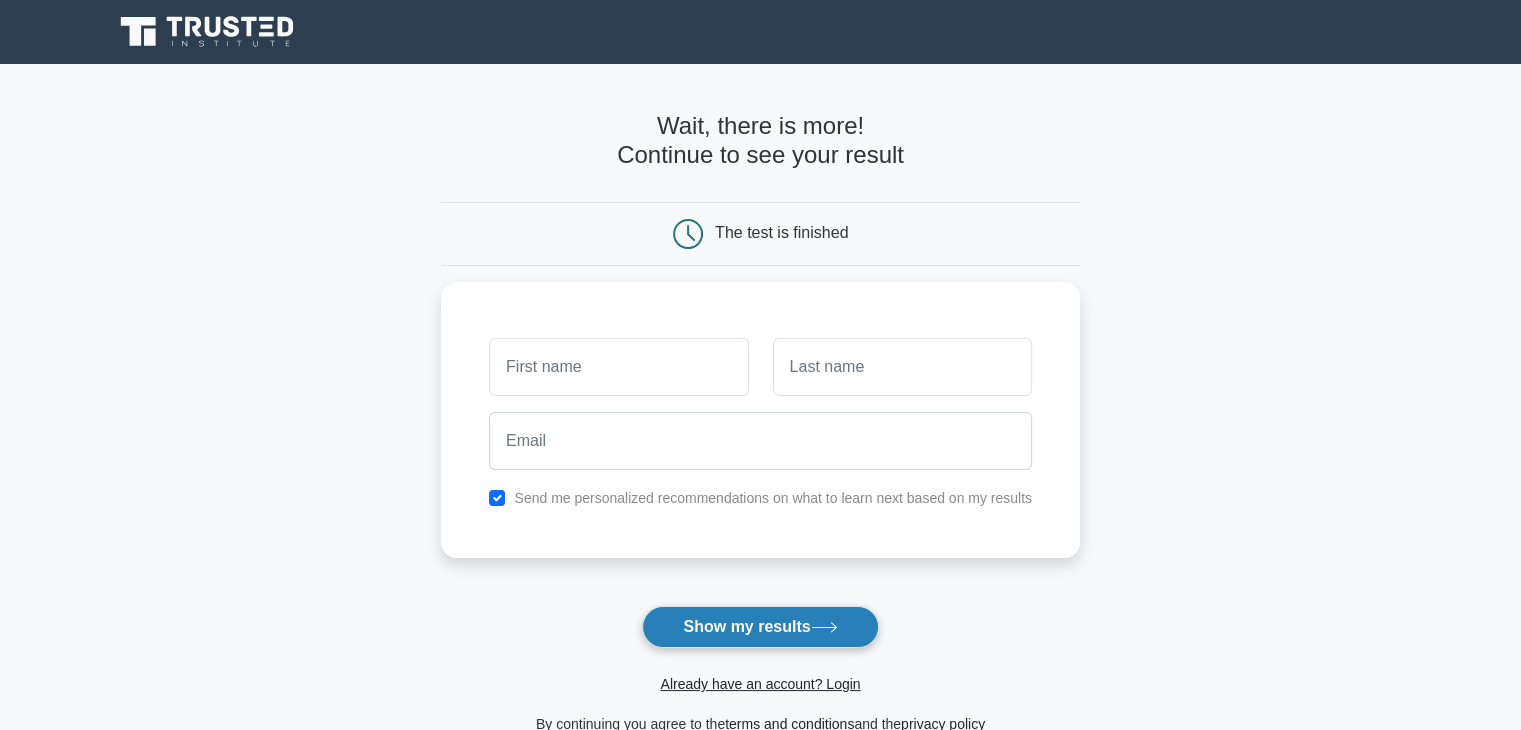 click on "Show my results" at bounding box center (760, 627) 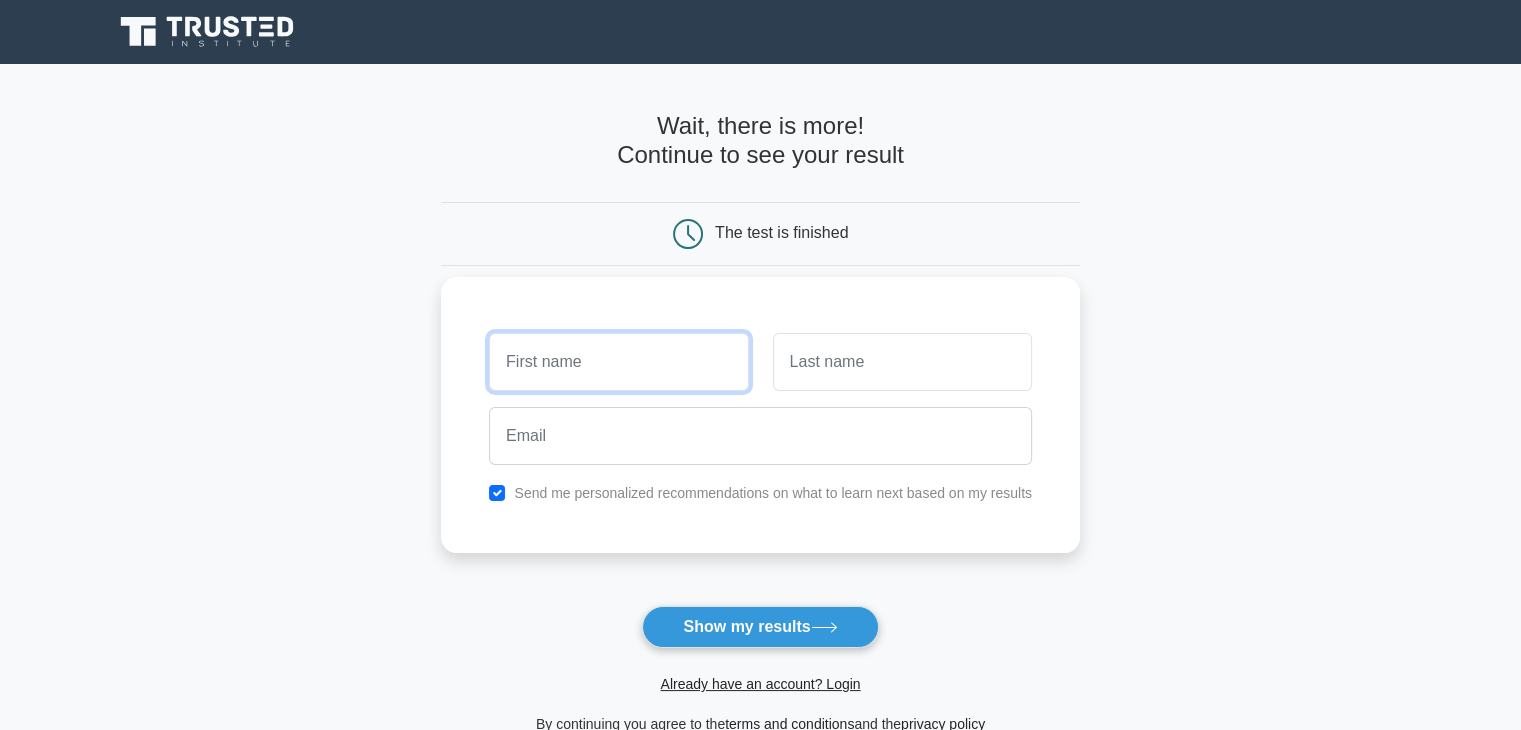 click at bounding box center [618, 362] 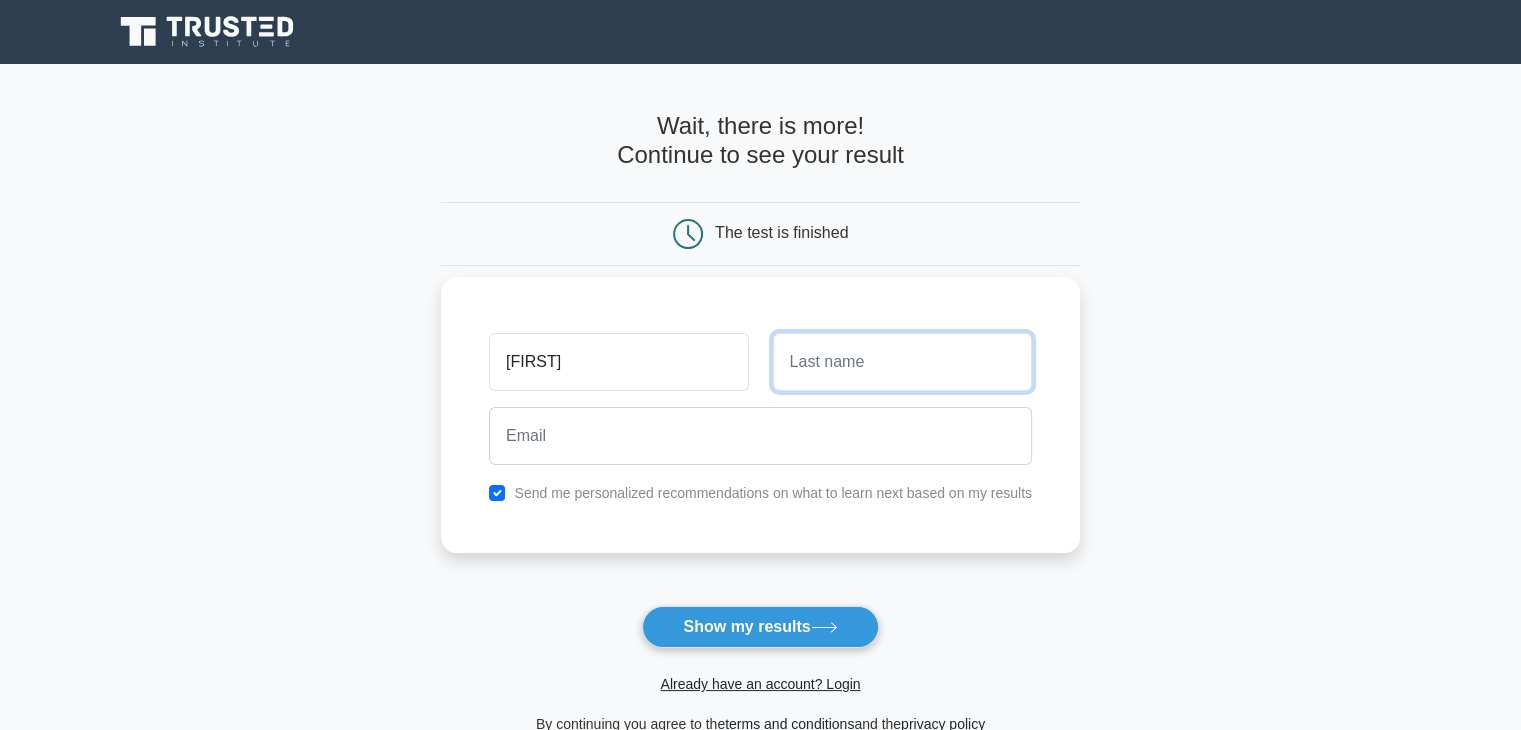 click at bounding box center [902, 362] 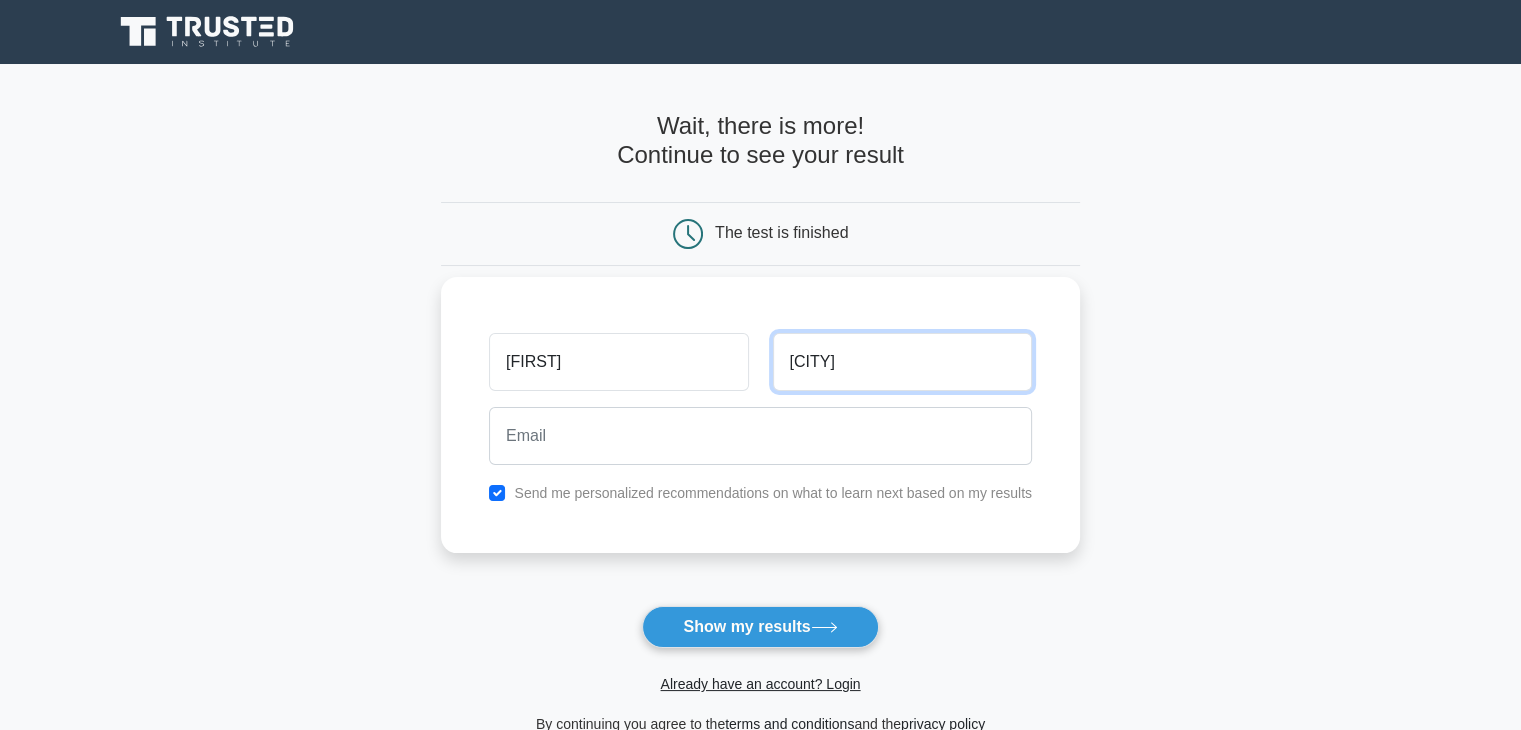 type on "lyons" 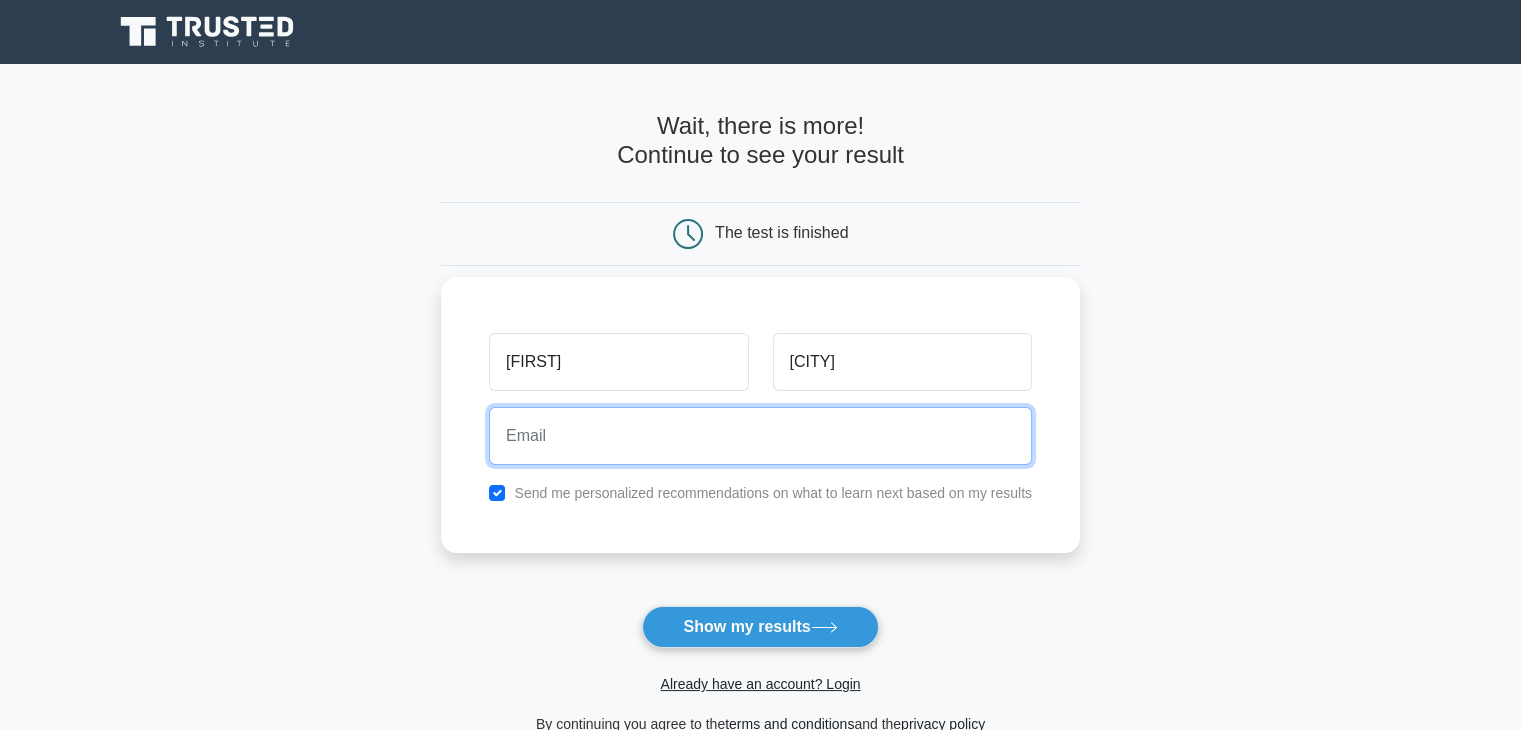 click at bounding box center [760, 436] 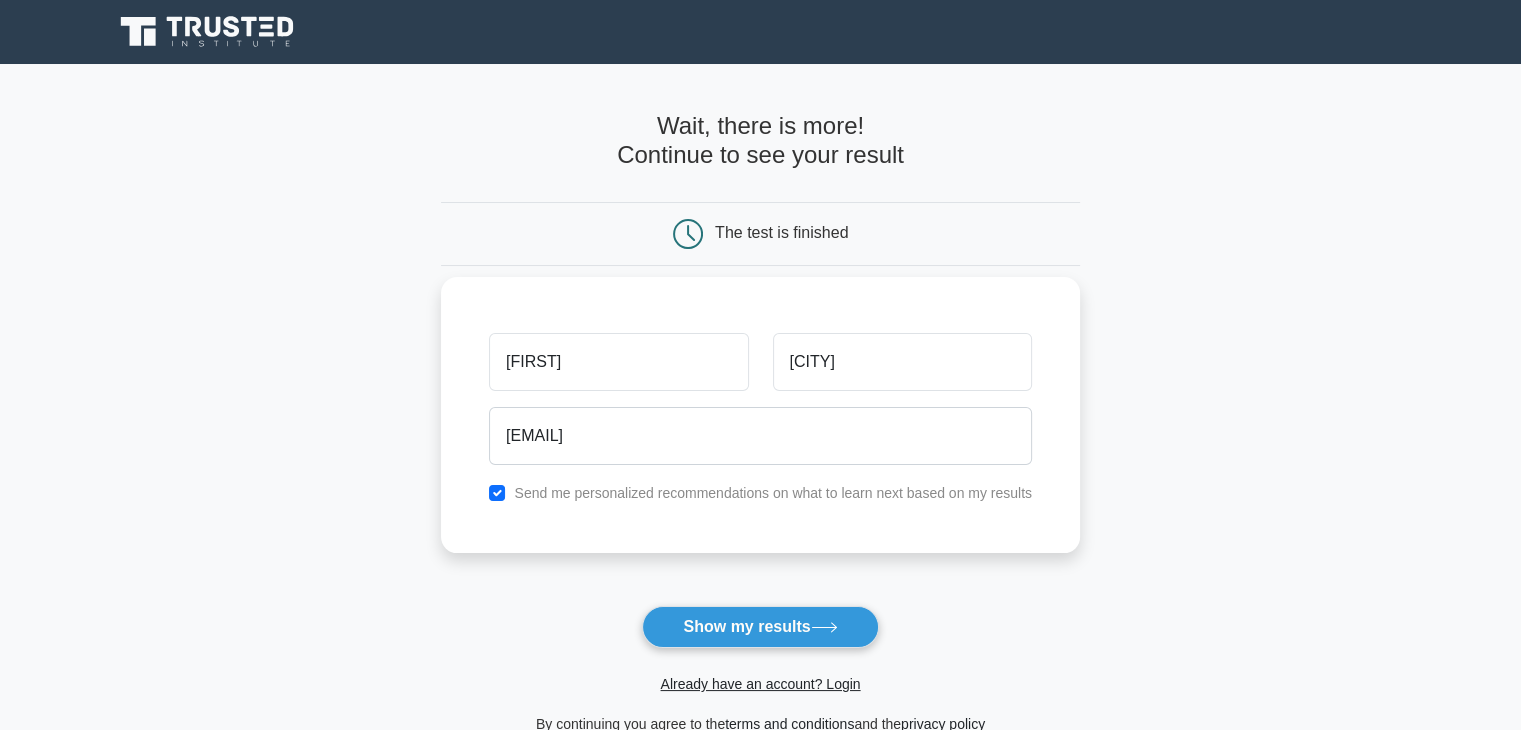 click on "Send me personalized recommendations on what to learn next based on my results" at bounding box center [773, 493] 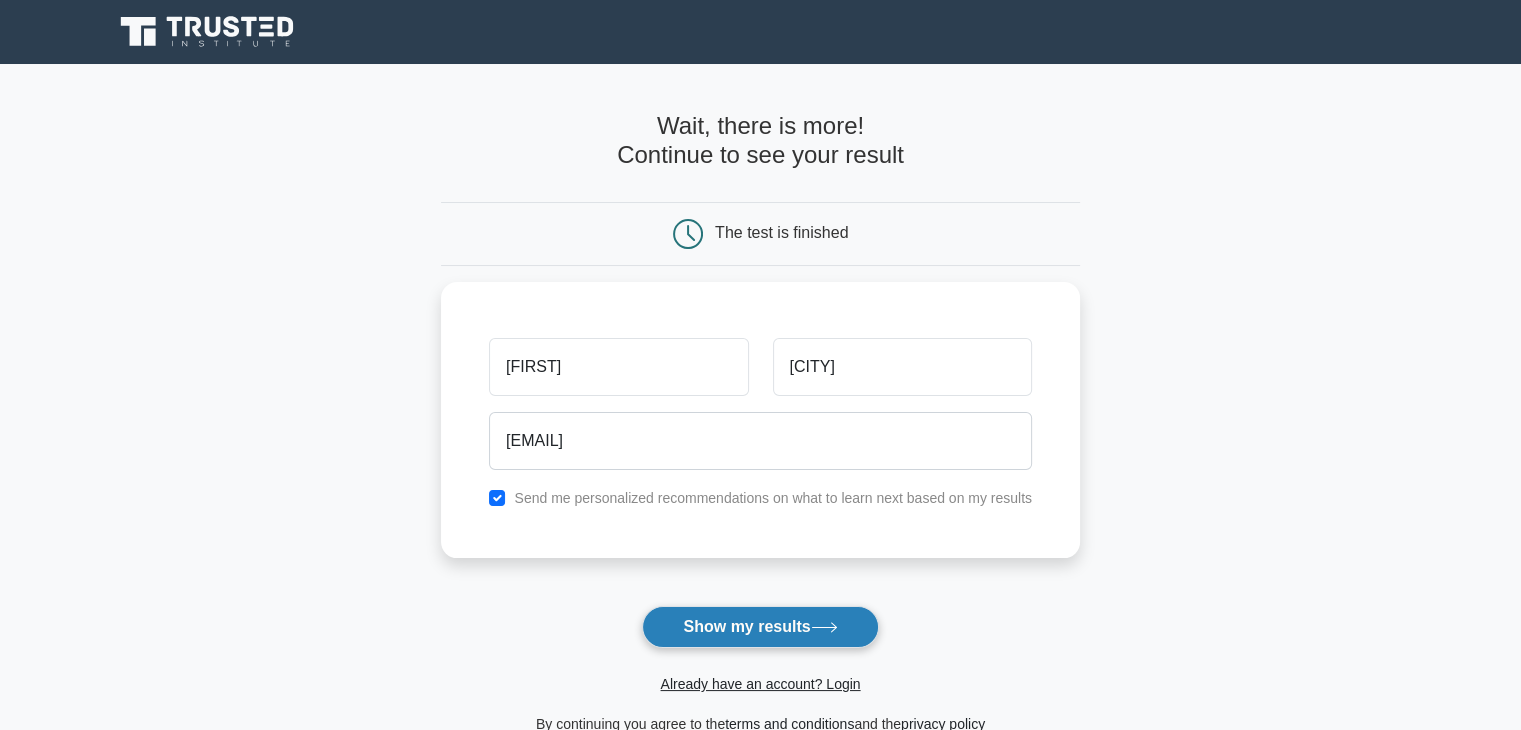 click on "Show my results" at bounding box center (760, 627) 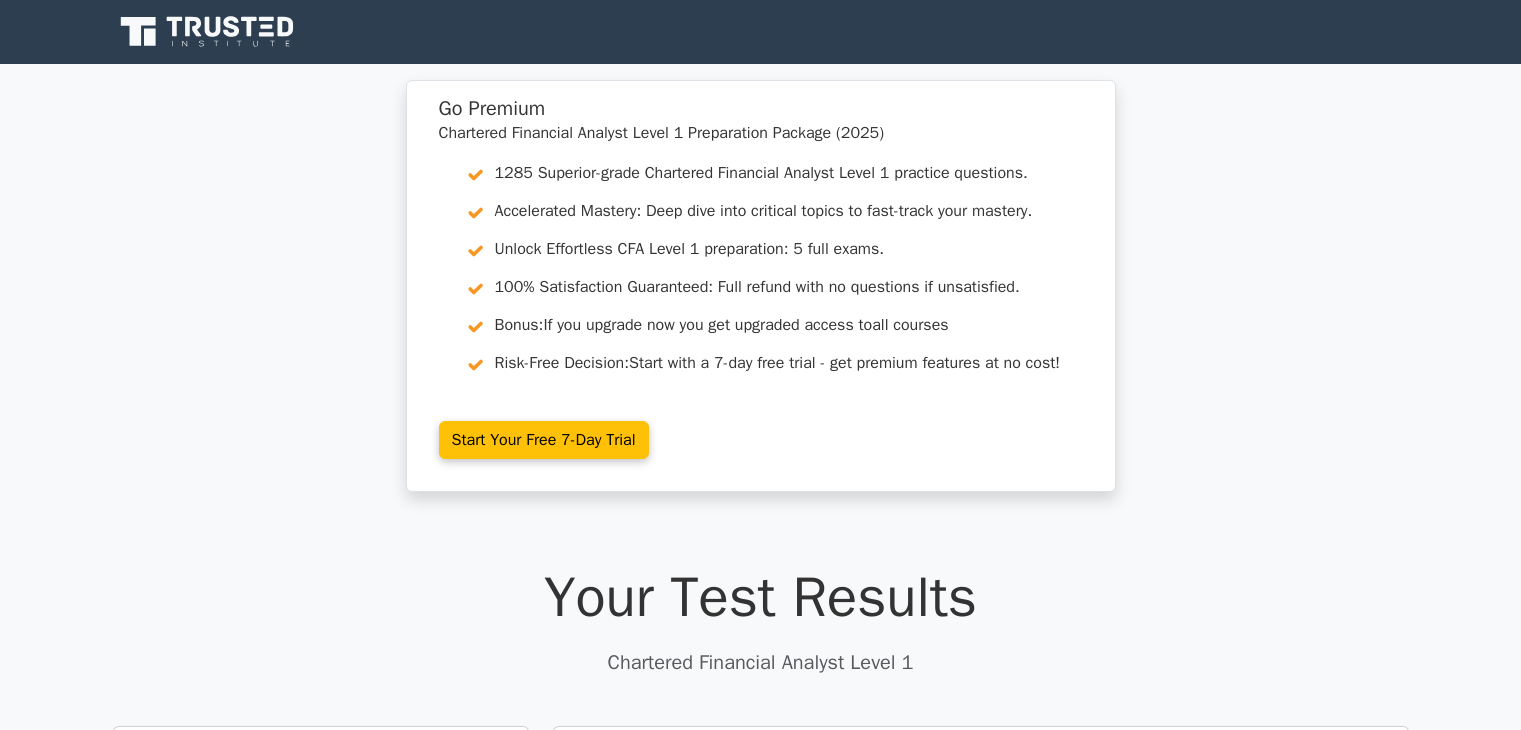 scroll, scrollTop: 0, scrollLeft: 0, axis: both 